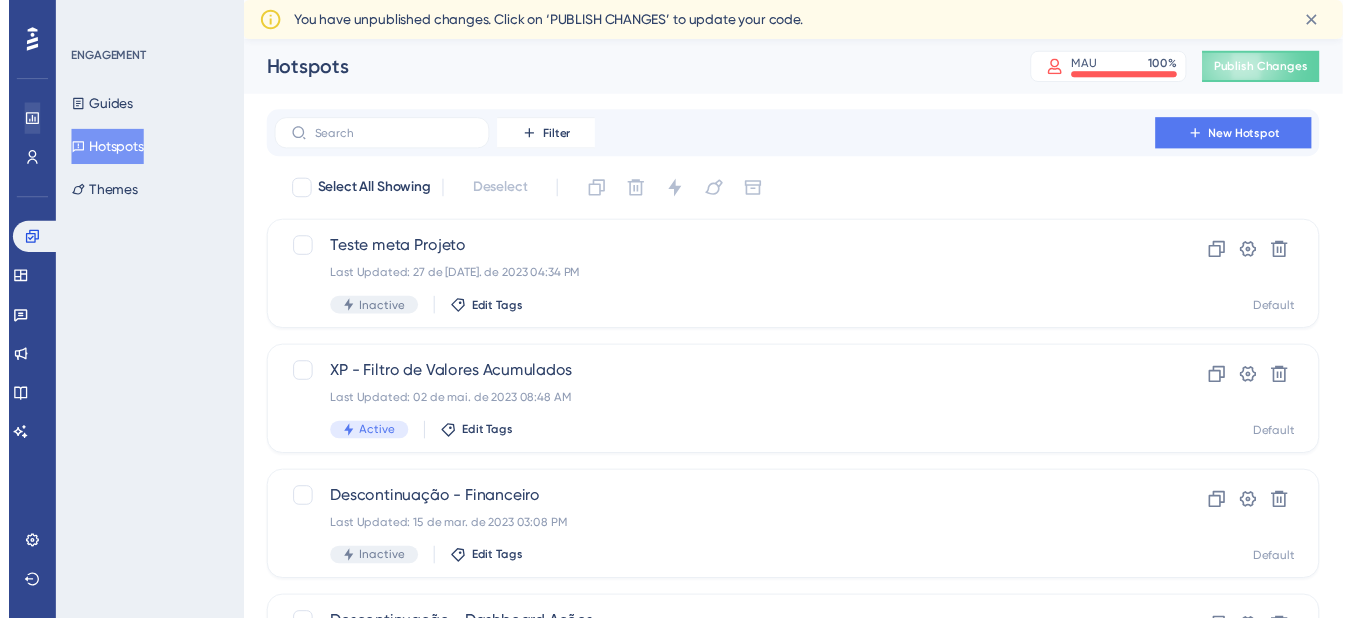 scroll, scrollTop: 0, scrollLeft: 0, axis: both 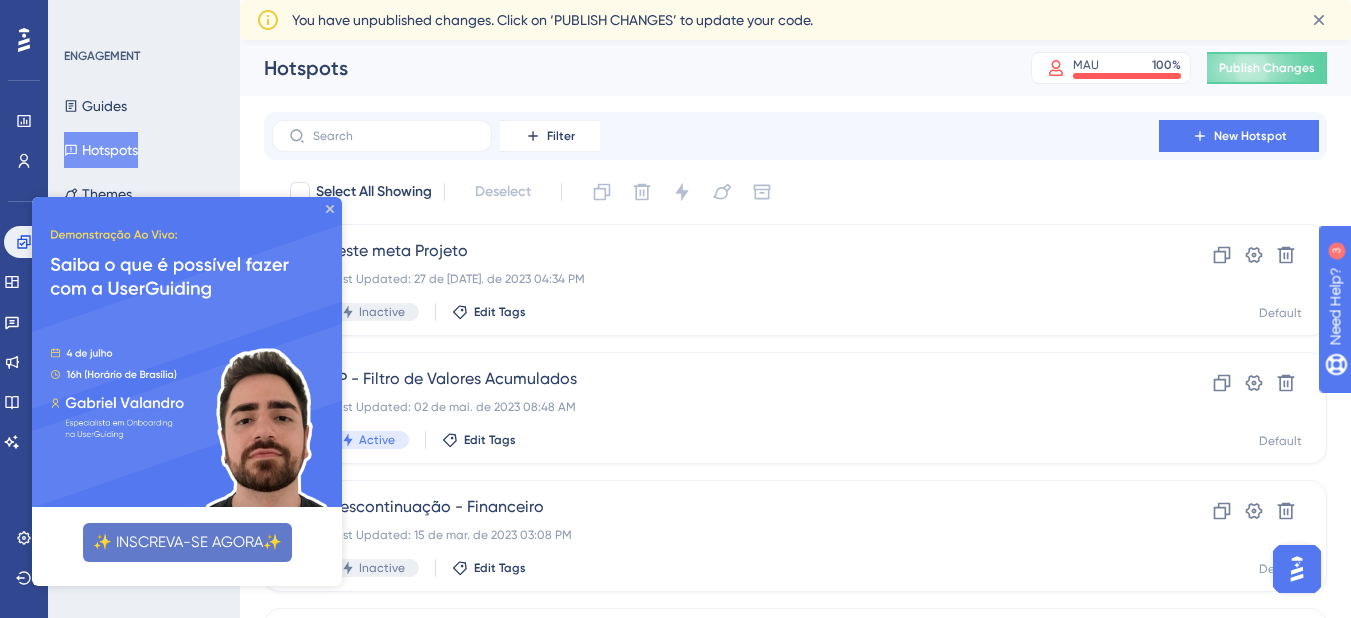 click on "✨ INSCREVA-SE AGORA✨" at bounding box center [187, 542] 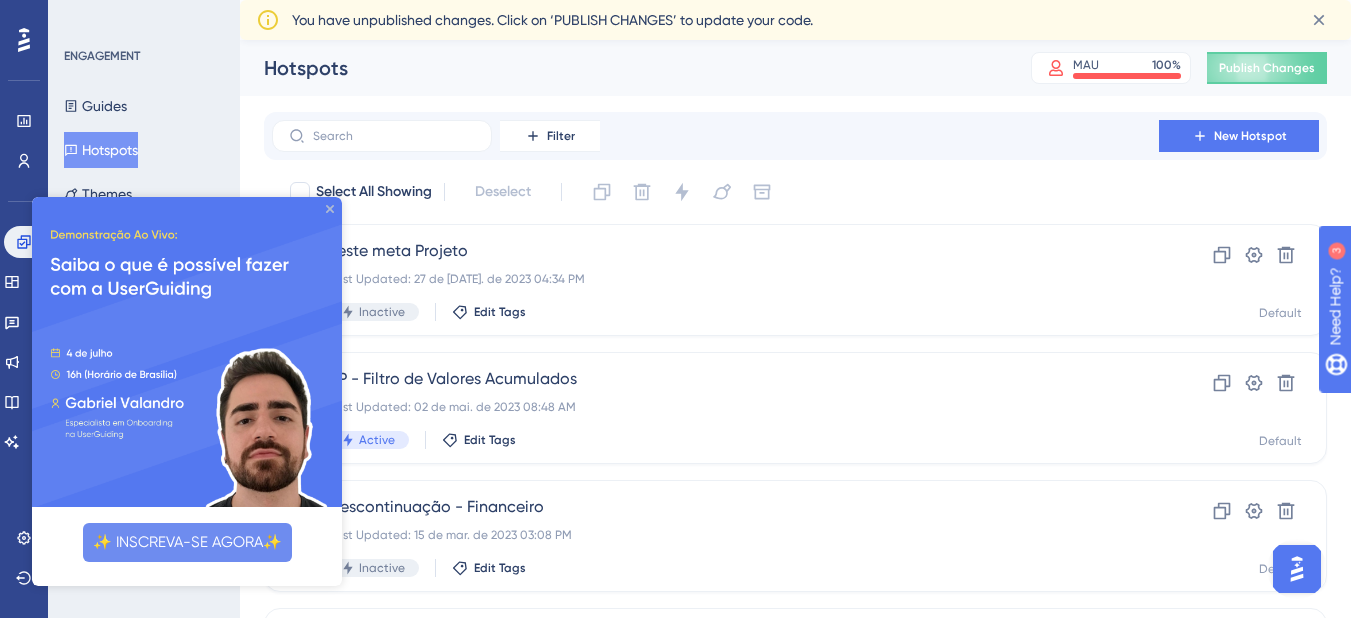 click 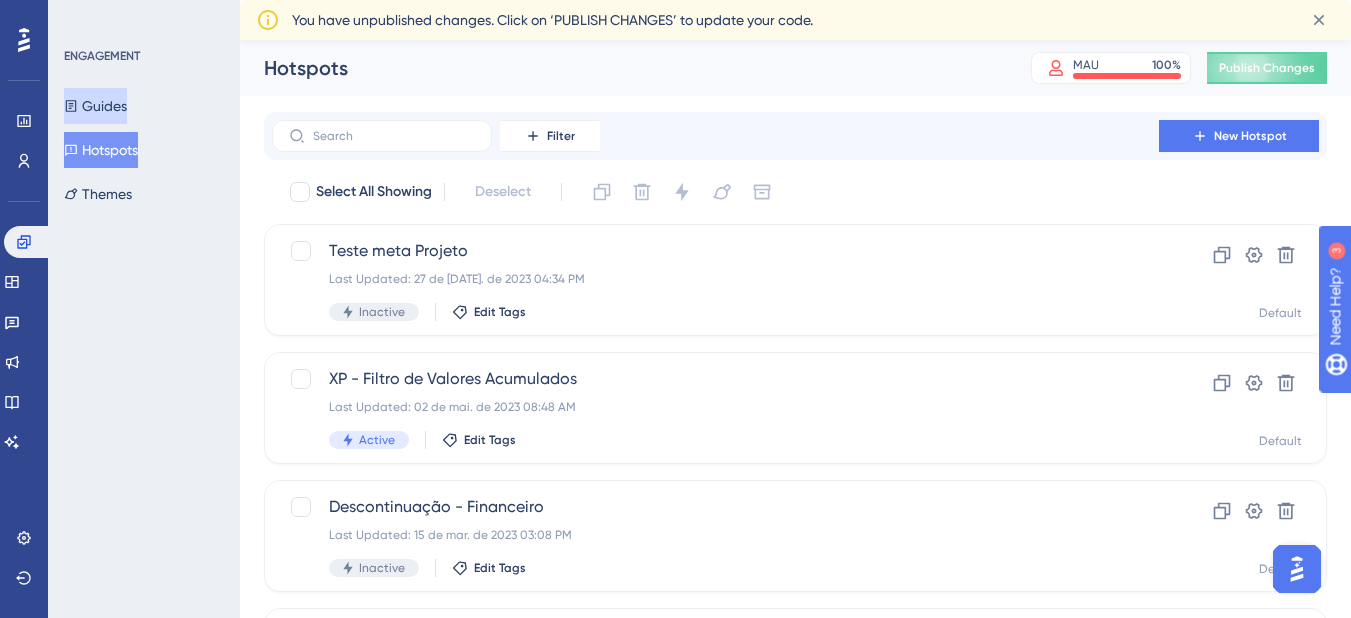 click on "Guides" at bounding box center [95, 106] 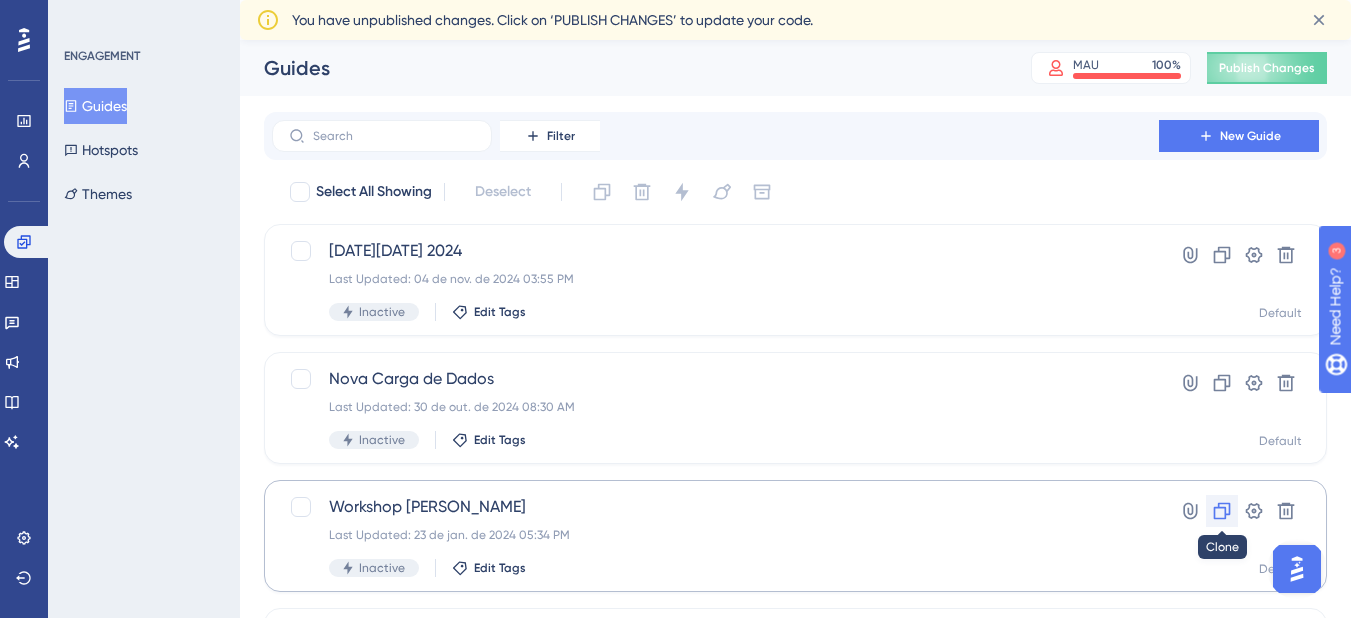 click 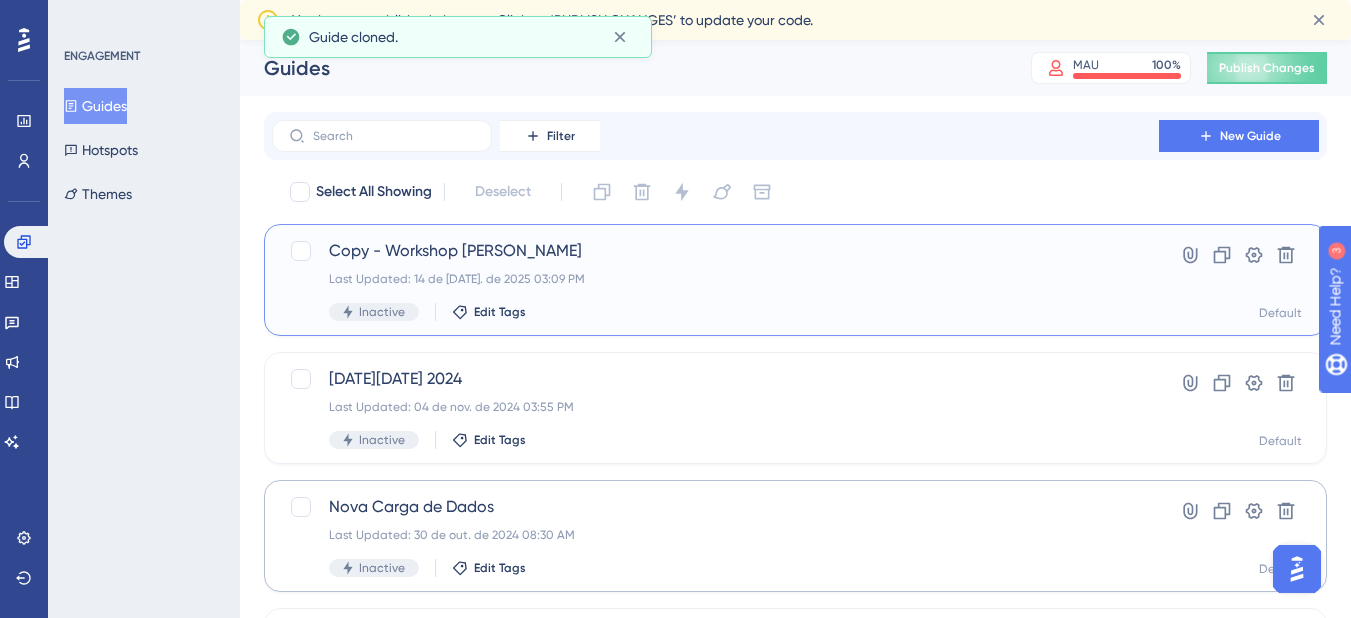 click on "Copy - Workshop Gisele Caleffi" at bounding box center [715, 251] 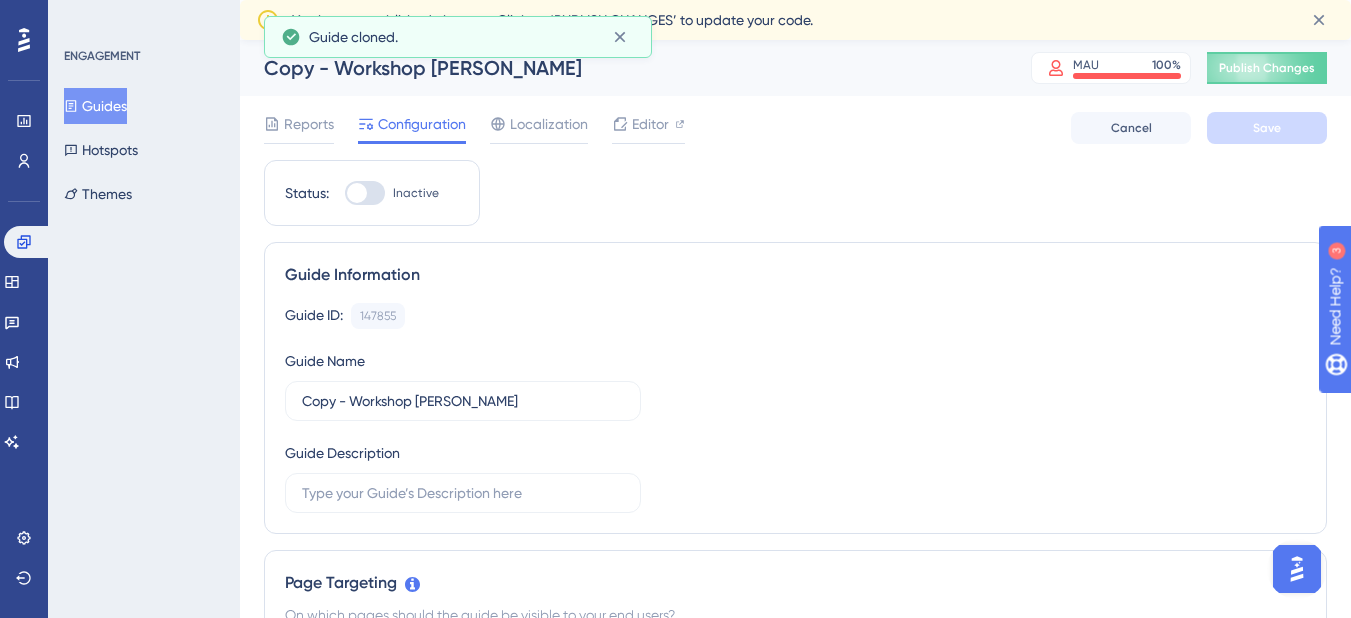 click on "Copy - Workshop Gisele Caleffi" at bounding box center [622, 68] 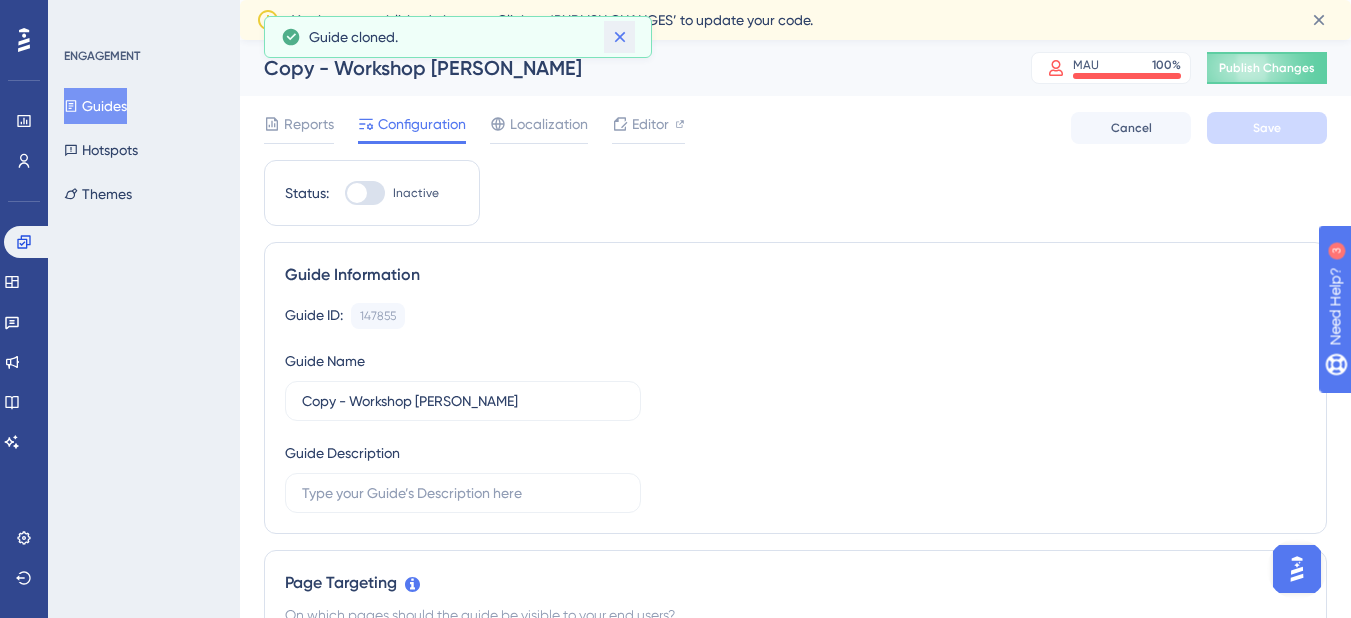 click 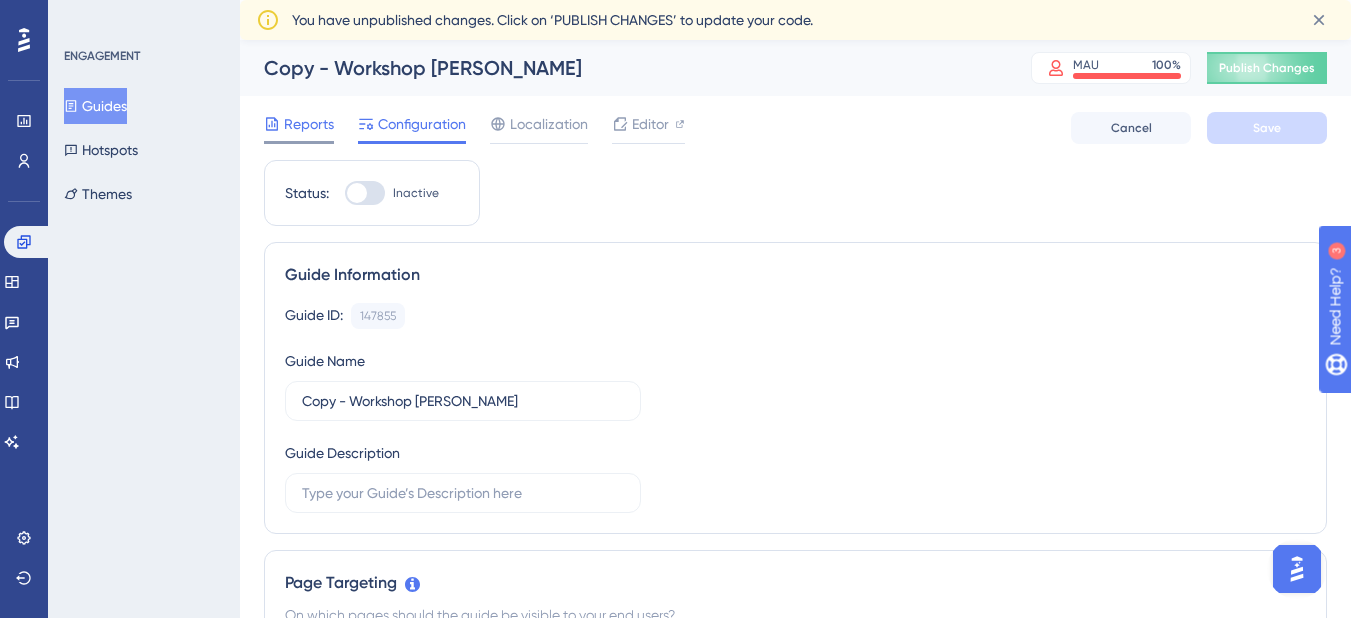 click on "Reports" at bounding box center (309, 124) 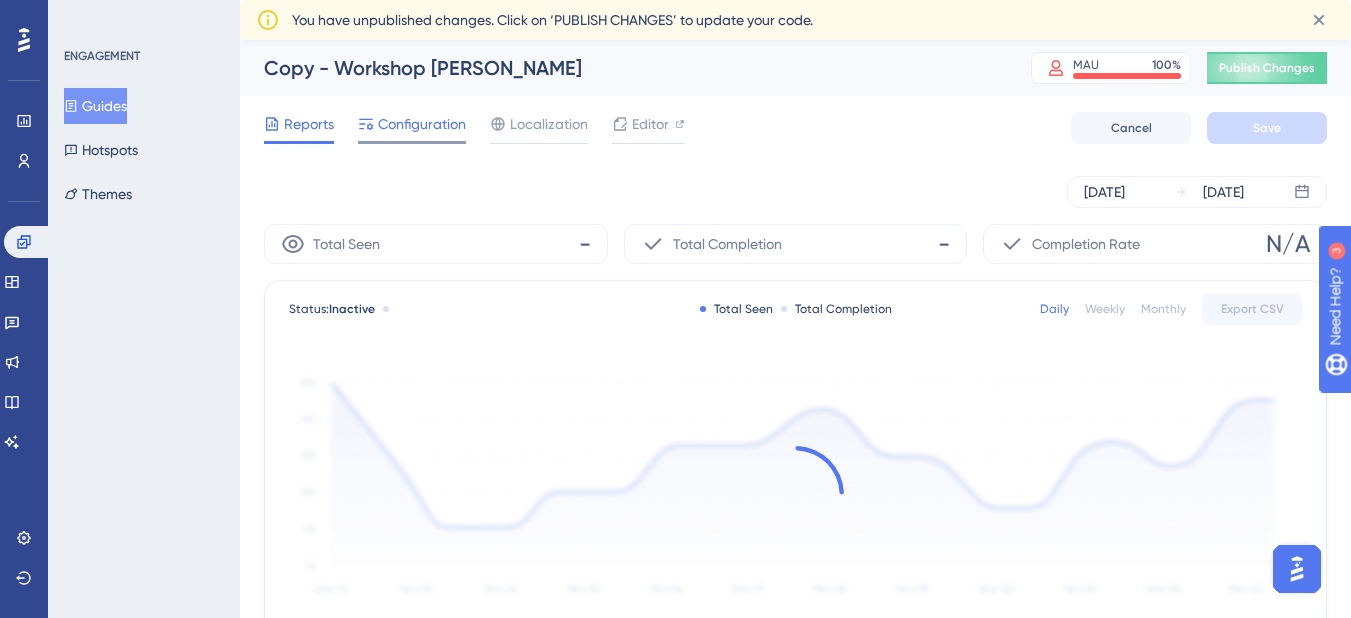 click on "Configuration" at bounding box center (422, 124) 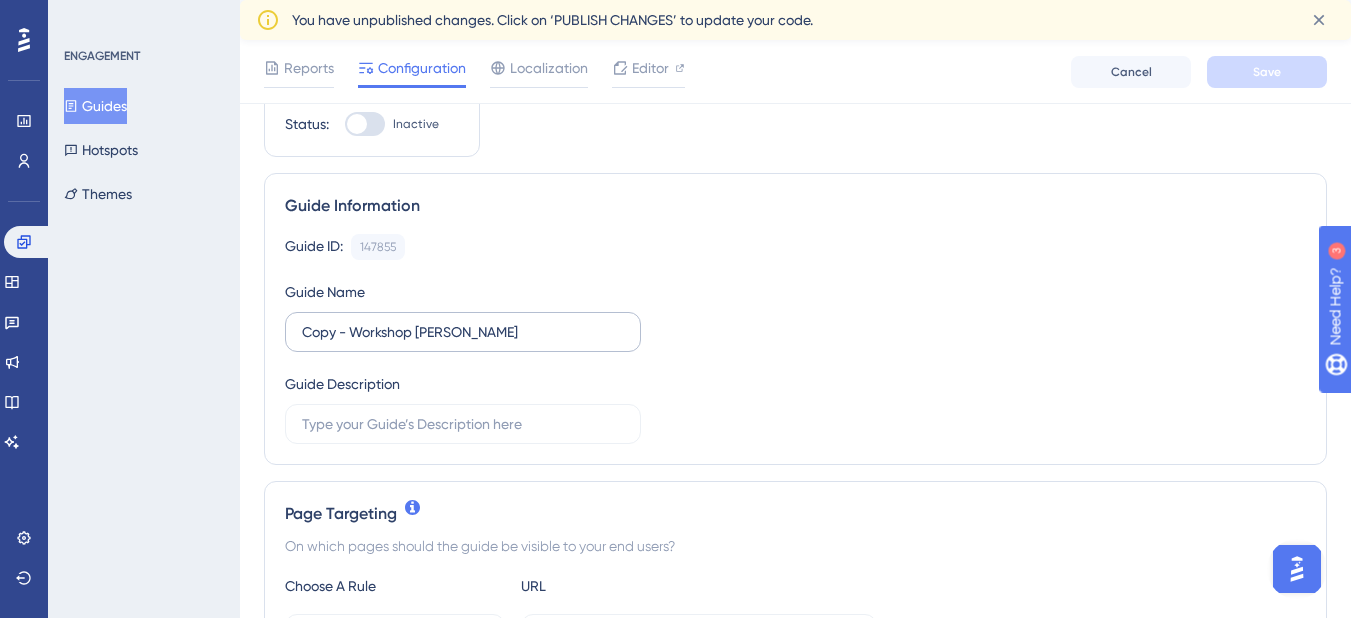 scroll, scrollTop: 100, scrollLeft: 0, axis: vertical 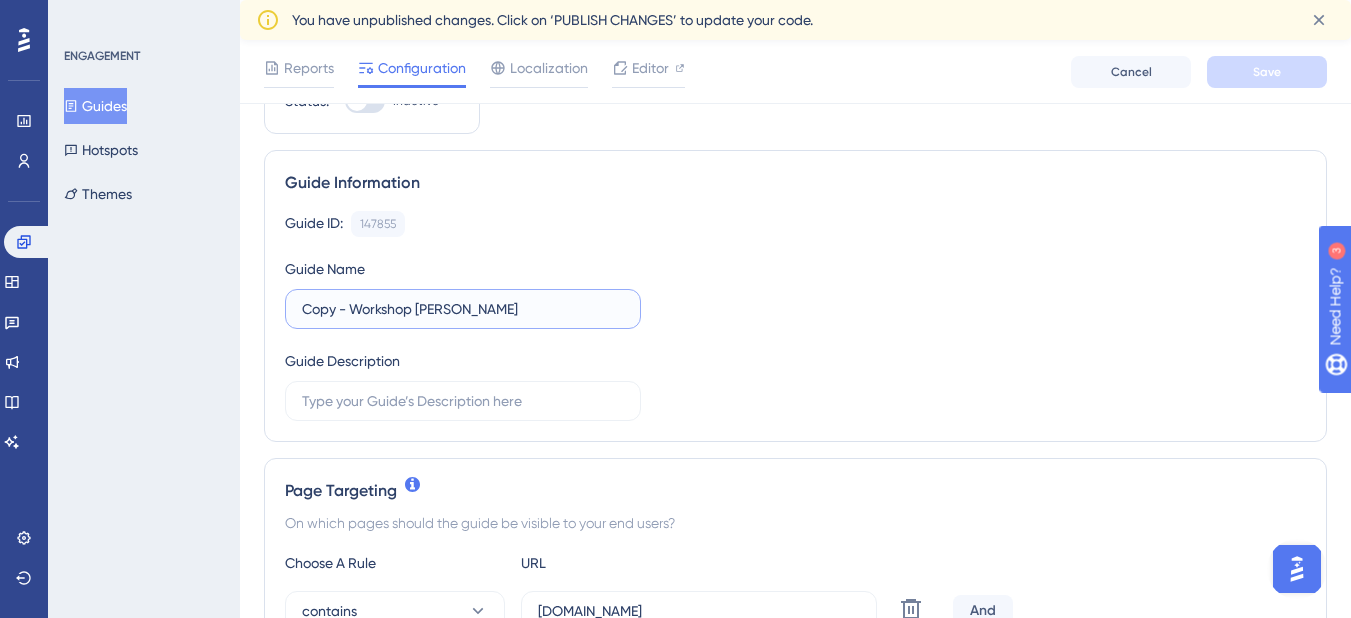 click on "Copy - Workshop Gisele Caleffi" at bounding box center (463, 309) 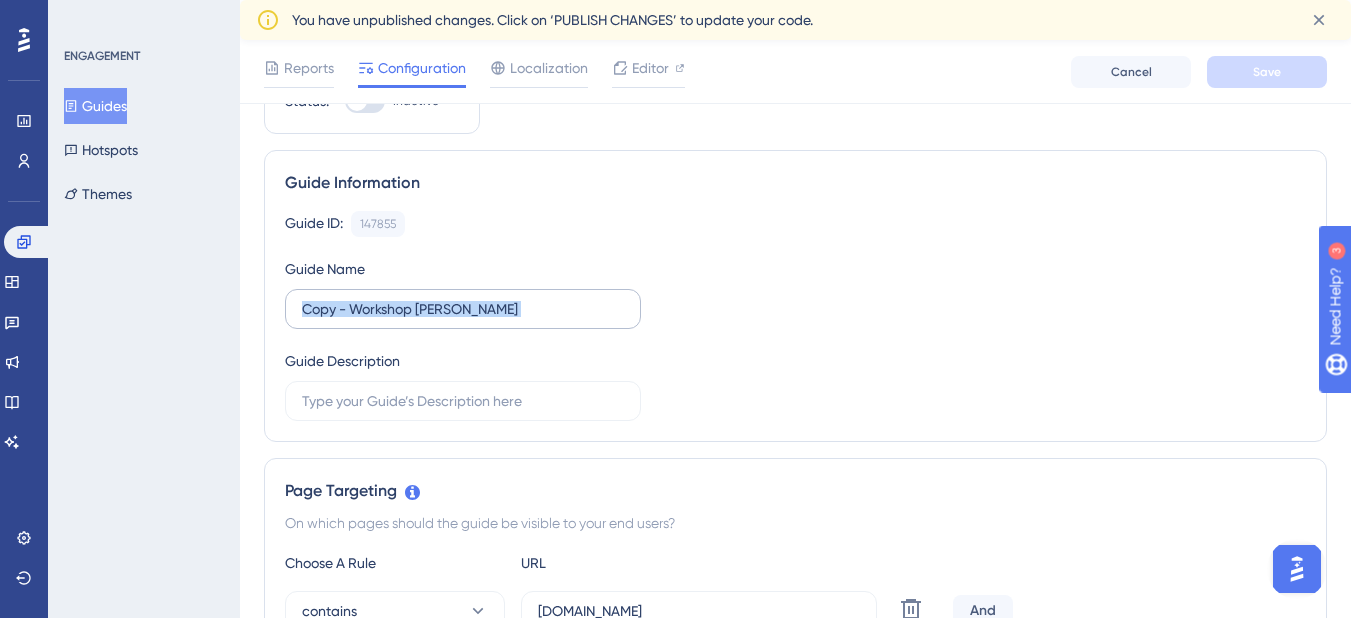 drag, startPoint x: 300, startPoint y: 309, endPoint x: 631, endPoint y: 309, distance: 331 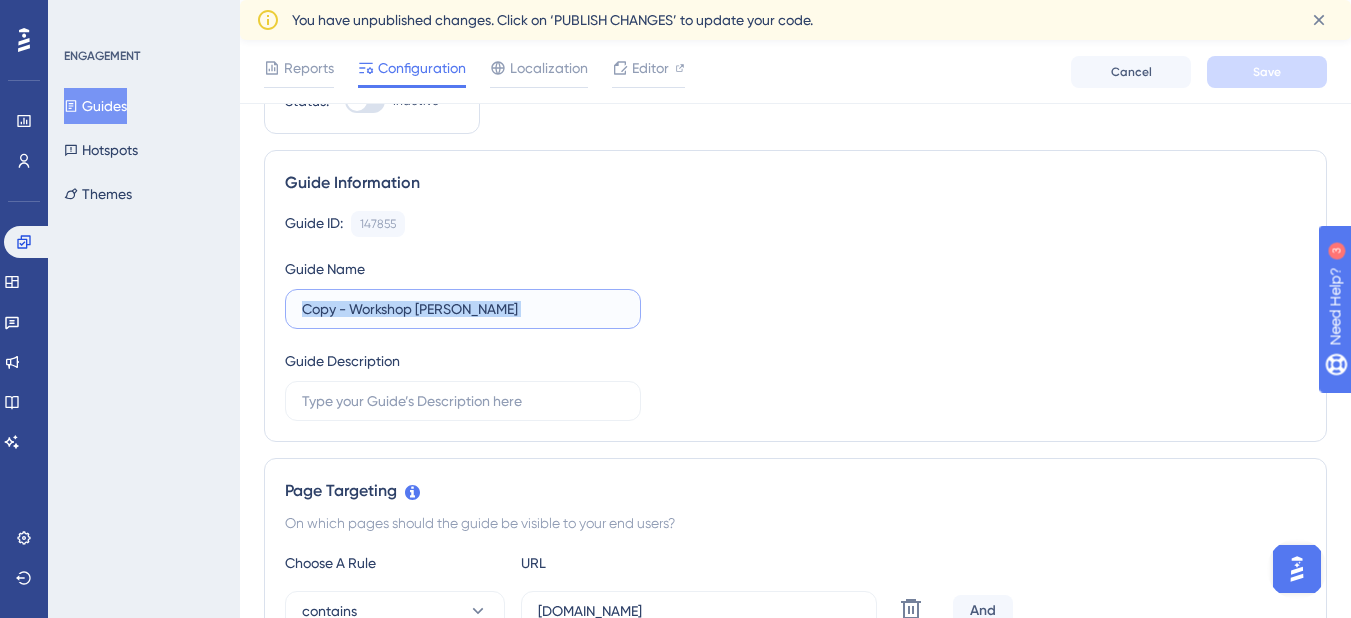 click on "Copy - Workshop Gisele Caleffi" at bounding box center (463, 309) 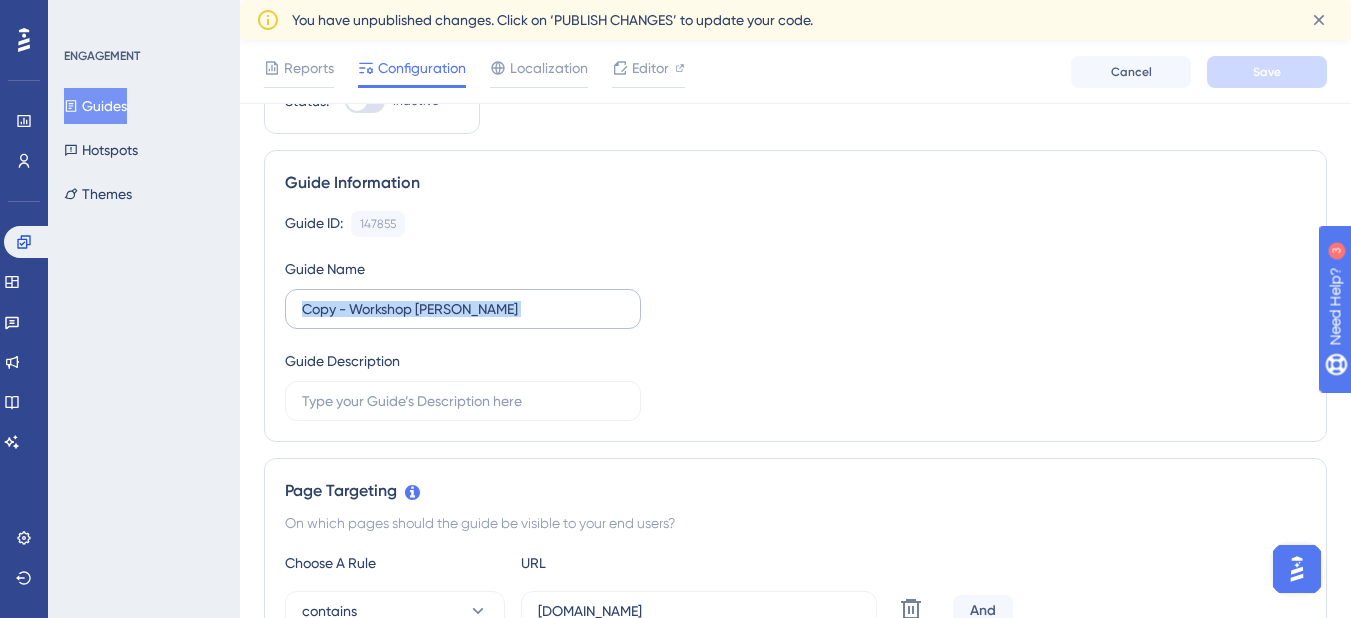 click on "Copy - Workshop Gisele Caleffi" at bounding box center [463, 309] 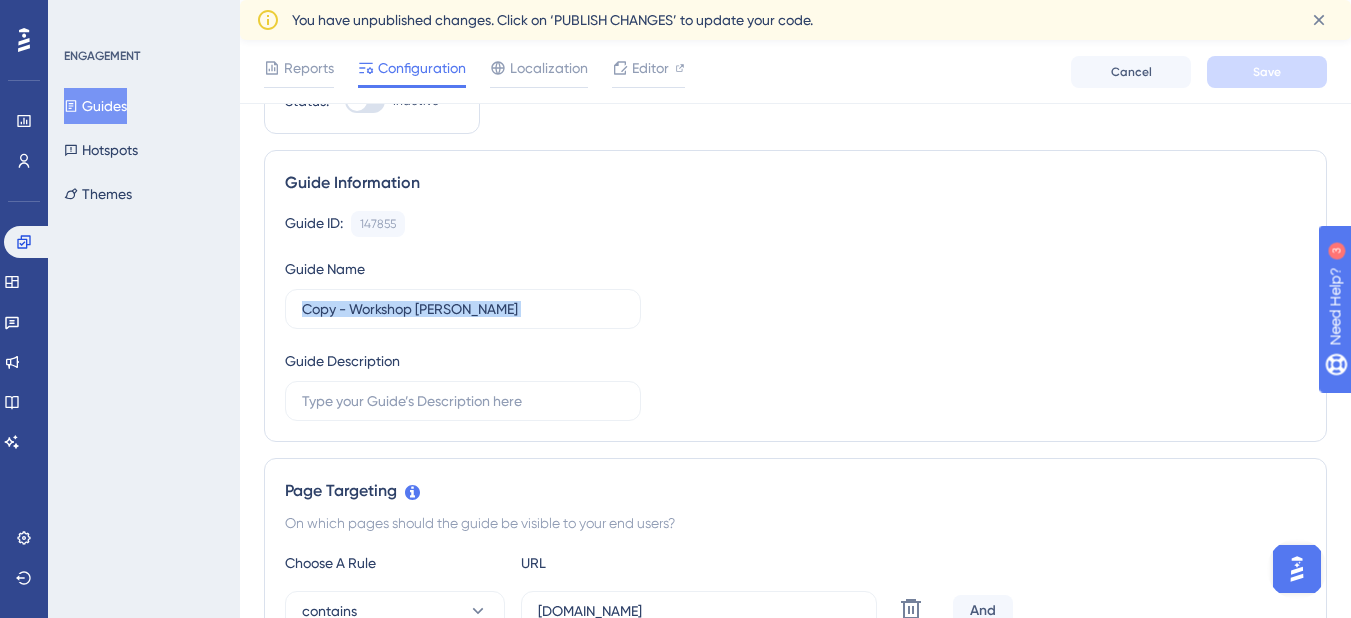 click on "Guide ID: 147855 Copy Guide Name Copy - Workshop Gisele Caleffi Guide Description" at bounding box center (795, 316) 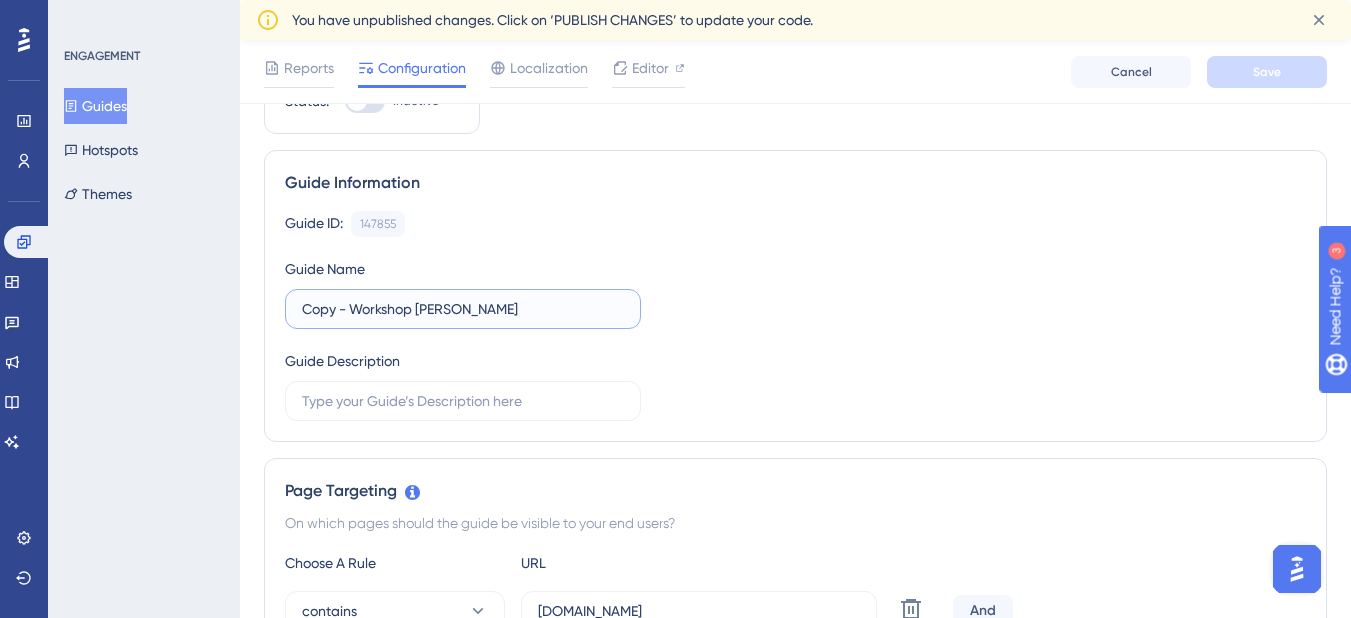 click on "Copy - Workshop Gisele Caleffi" at bounding box center [463, 309] 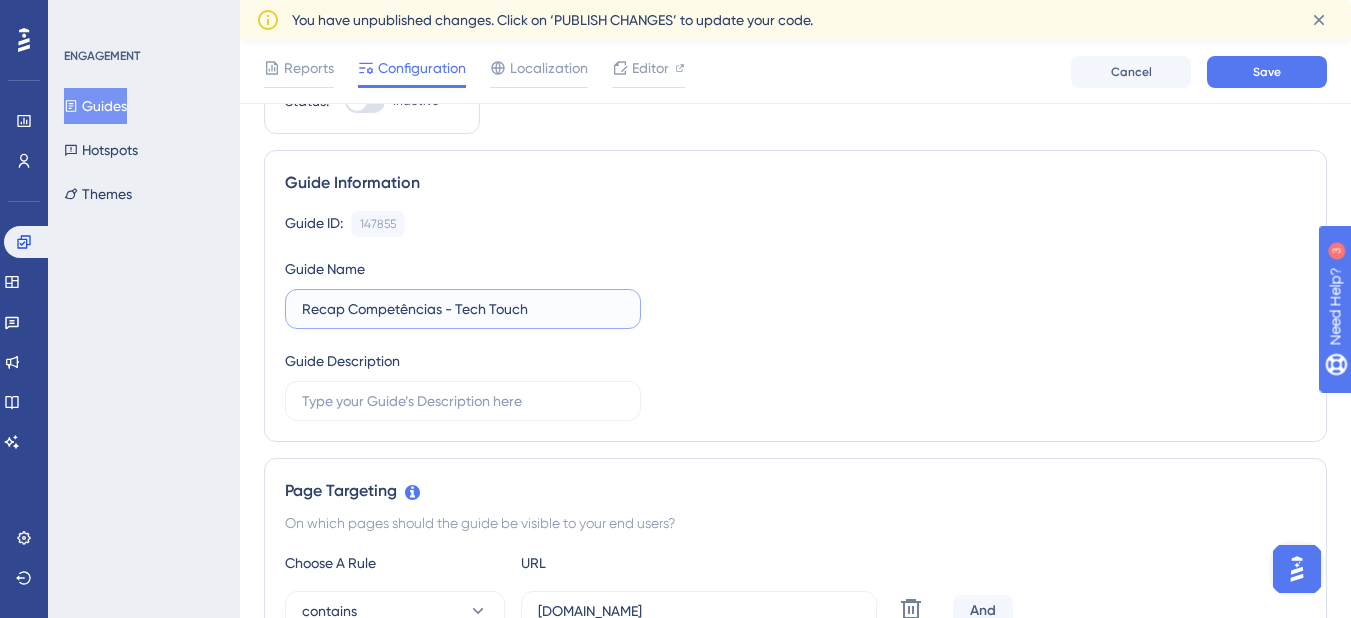 type on "Recap Competências - Tech Touch" 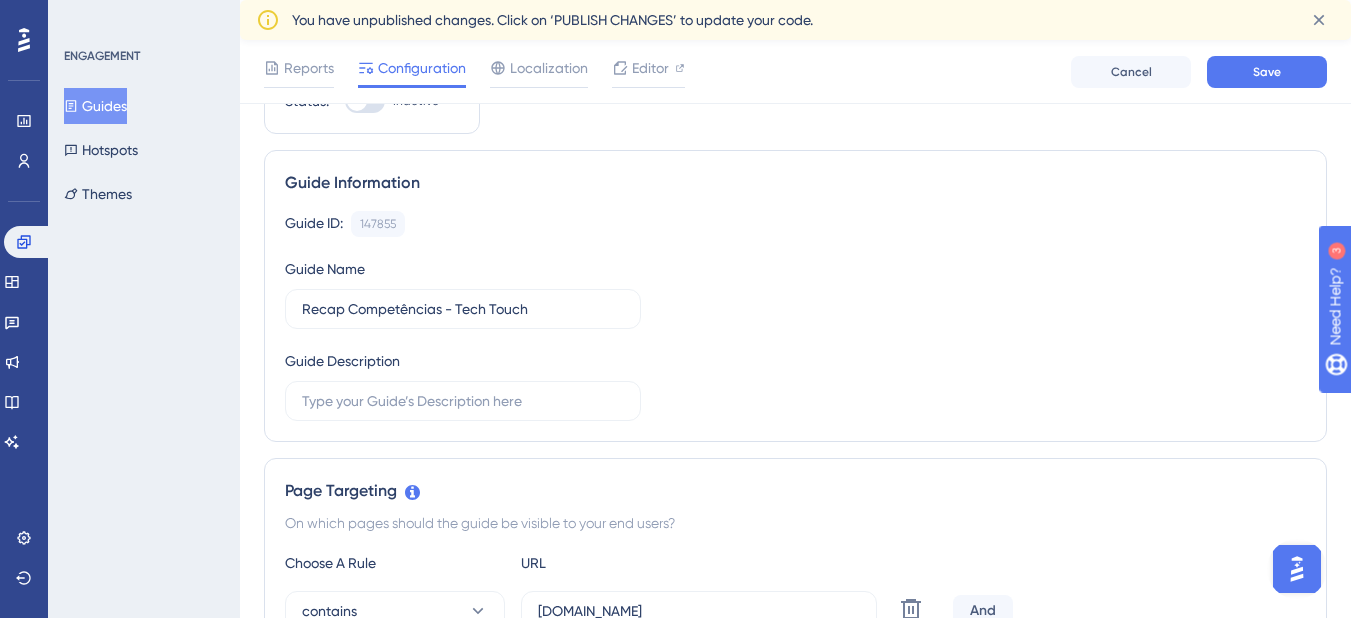 click on "Guide ID: 147855 Copy Guide Name Recap Competências - Tech Touch Guide Description" at bounding box center [795, 316] 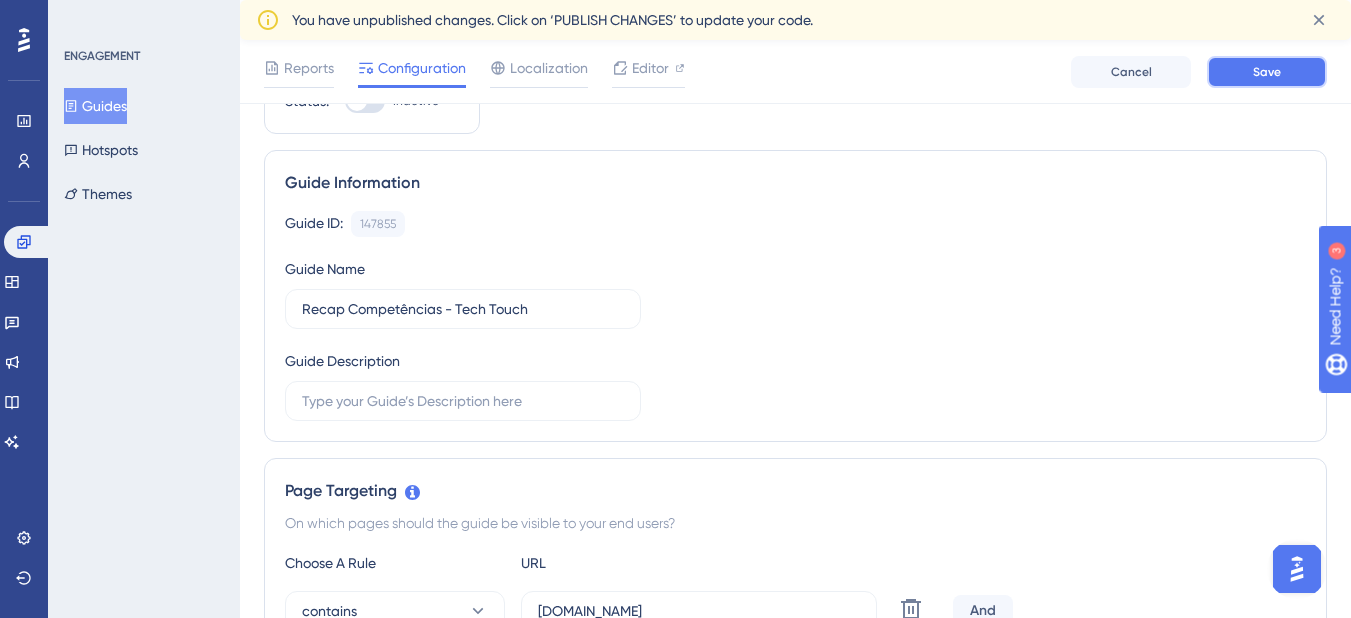 click on "Save" at bounding box center [1267, 72] 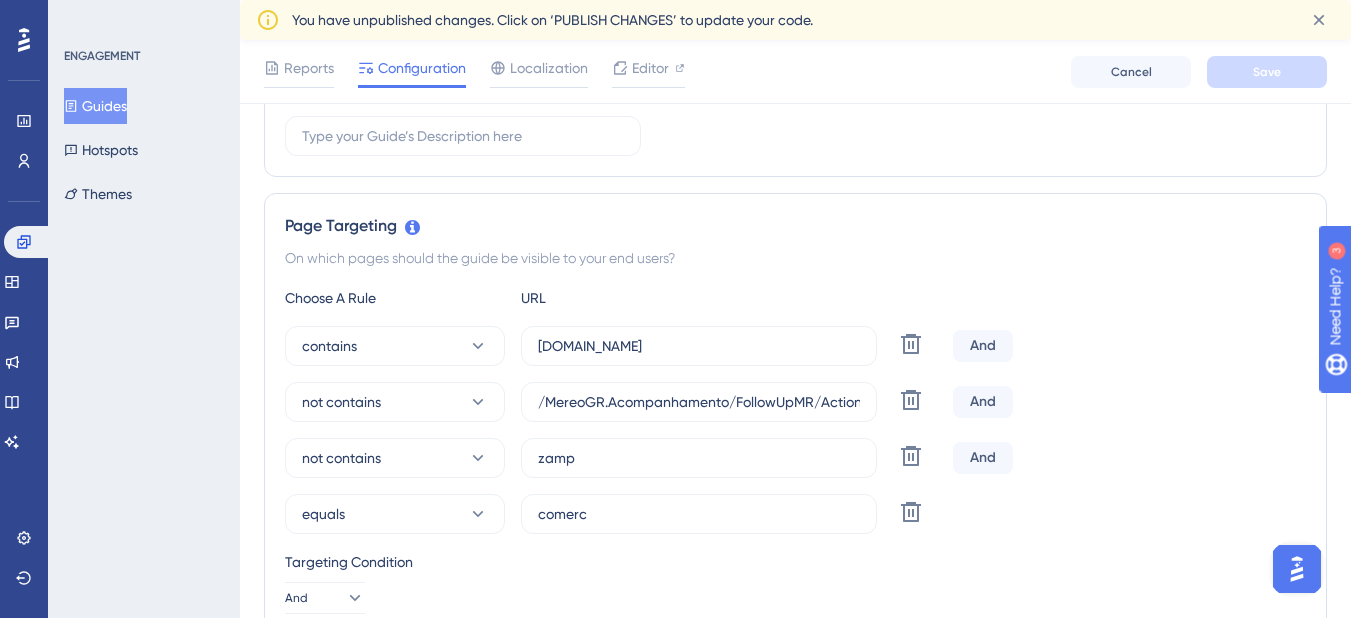 scroll, scrollTop: 400, scrollLeft: 0, axis: vertical 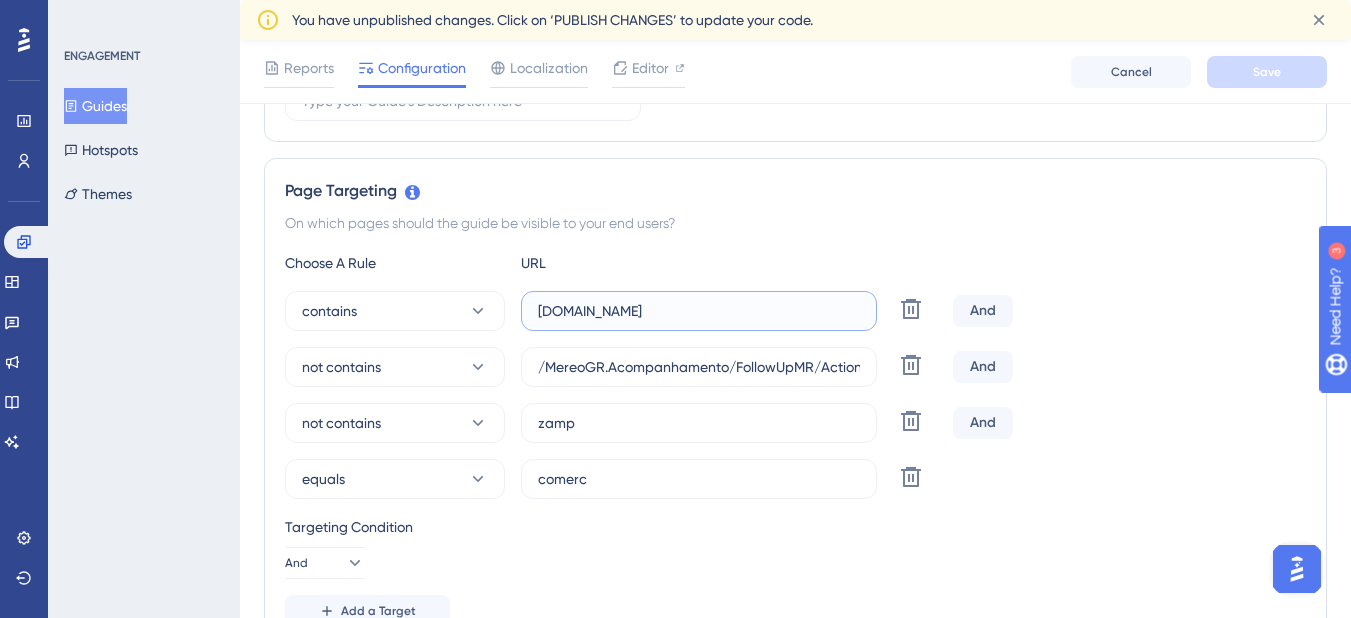drag, startPoint x: 626, startPoint y: 316, endPoint x: 531, endPoint y: 311, distance: 95.131485 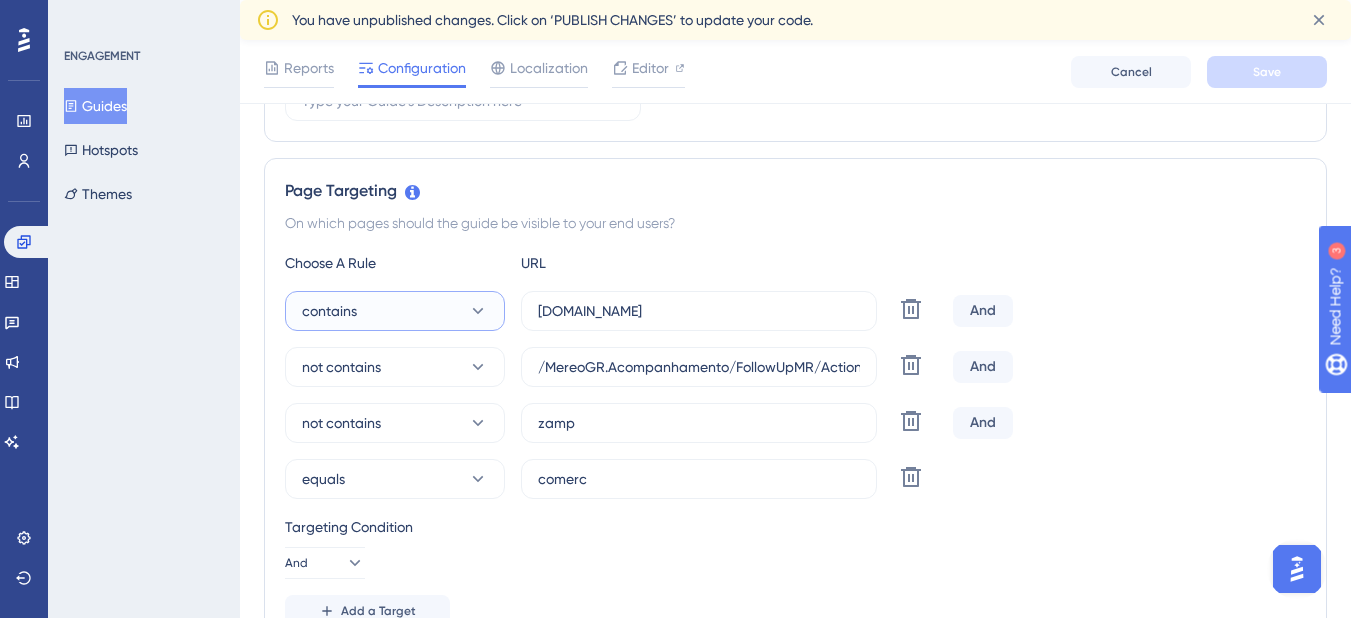 click on "contains" at bounding box center (395, 311) 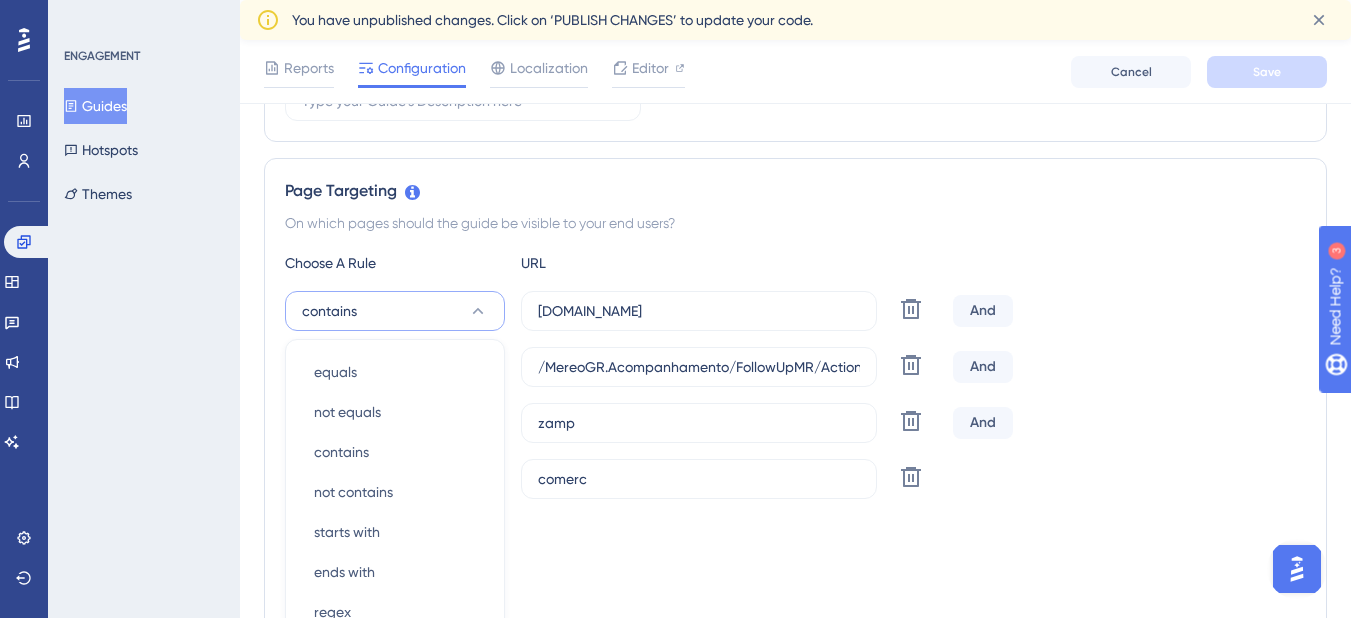 scroll, scrollTop: 580, scrollLeft: 0, axis: vertical 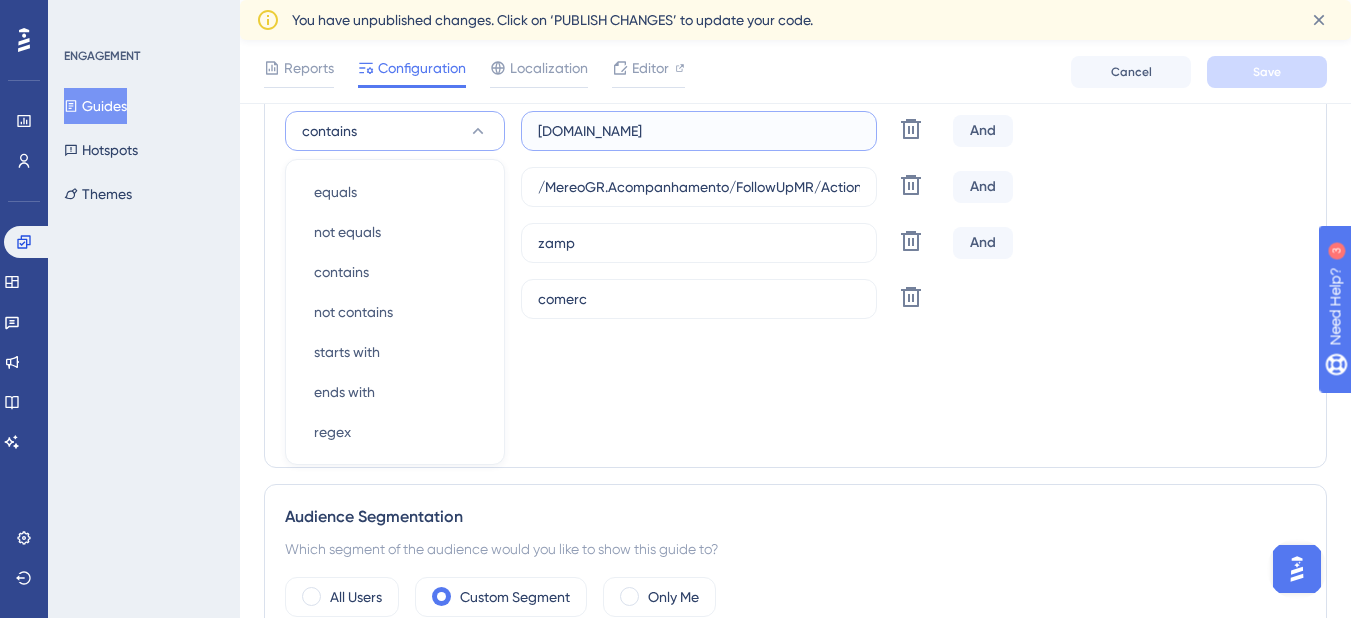 click on "mereo.com" at bounding box center [699, 131] 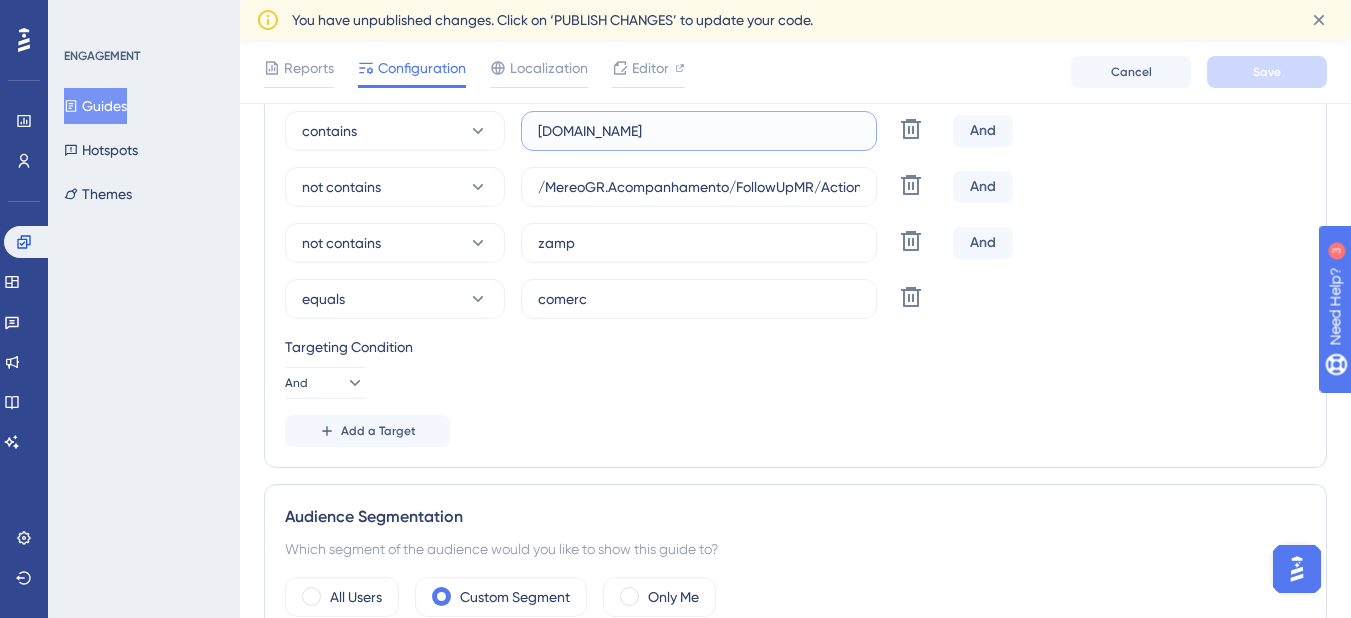 click on "mereo.com" at bounding box center [699, 131] 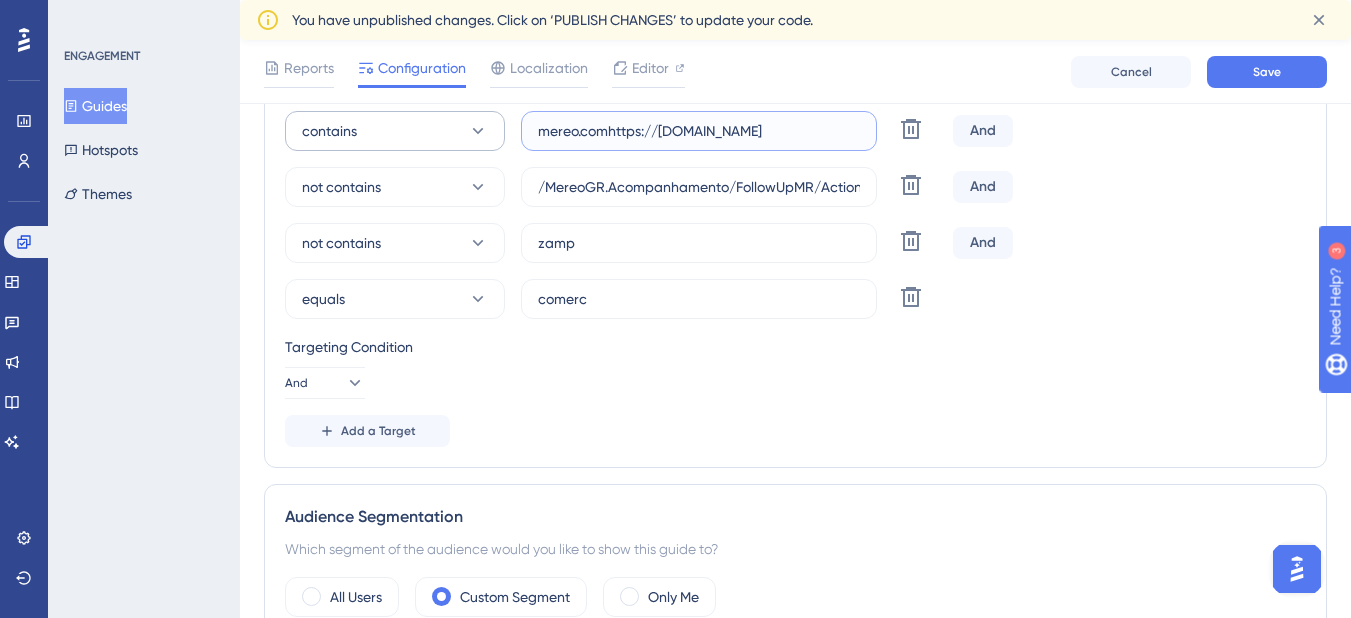 drag, startPoint x: 611, startPoint y: 130, endPoint x: 496, endPoint y: 131, distance: 115.00435 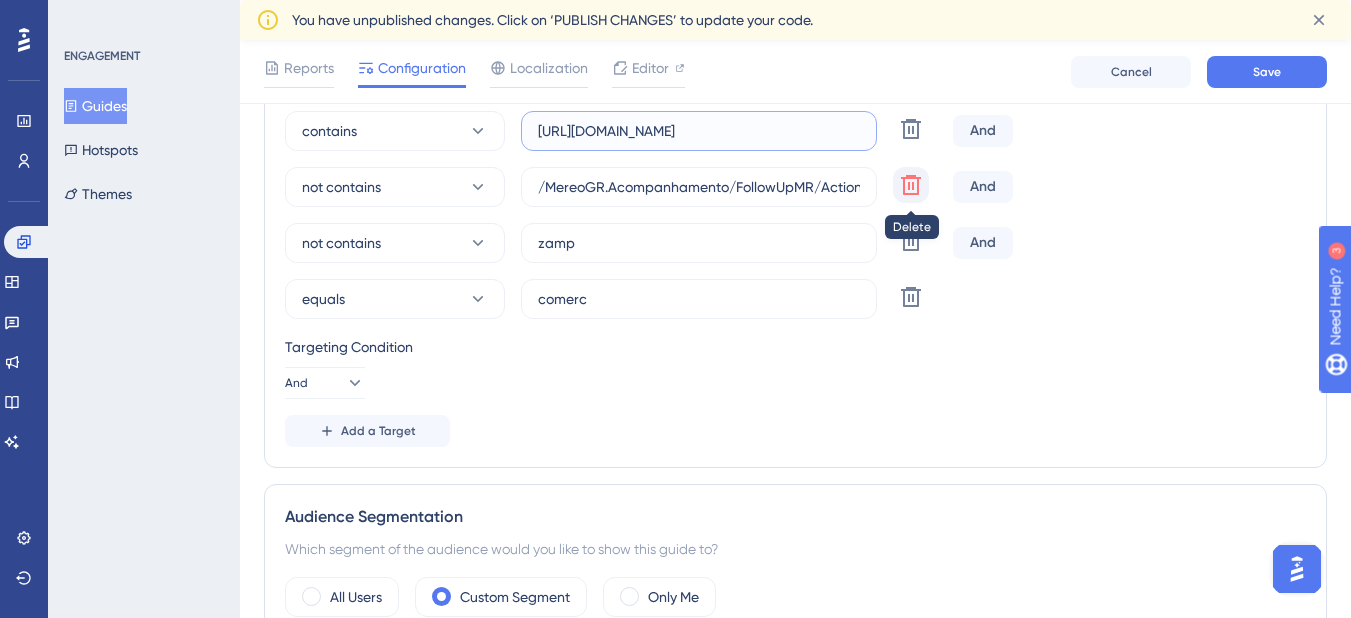 type on "https://agrinorte.mereo.com" 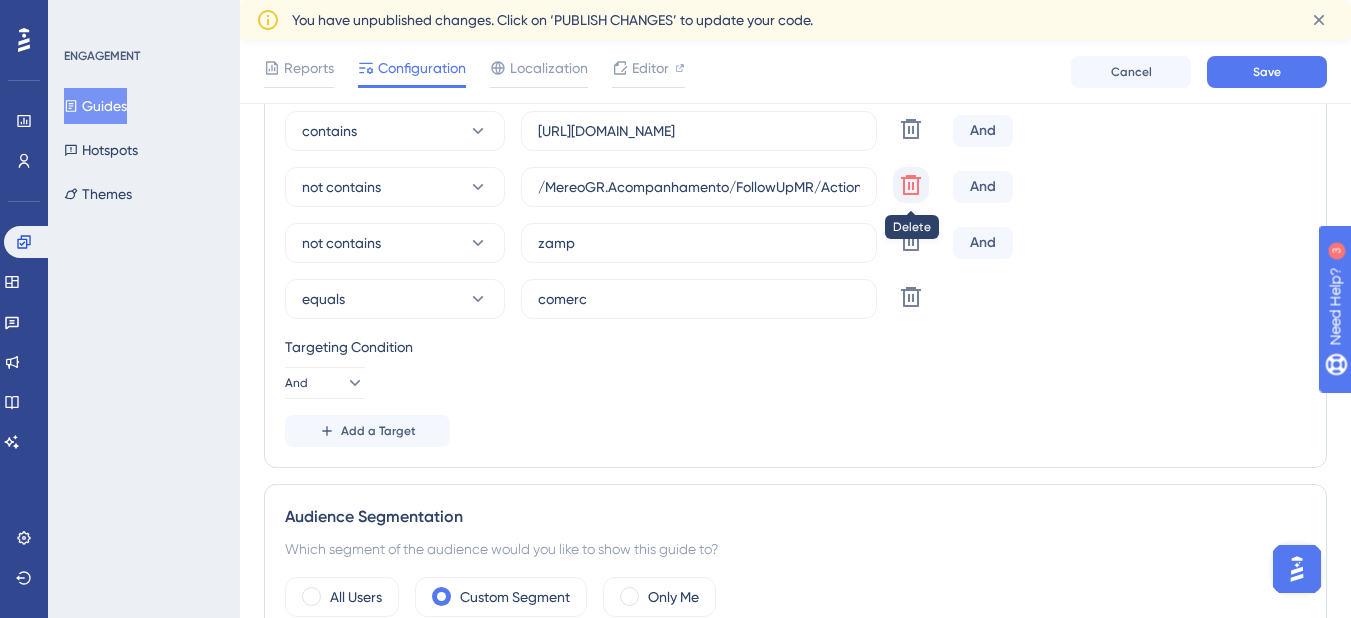 click 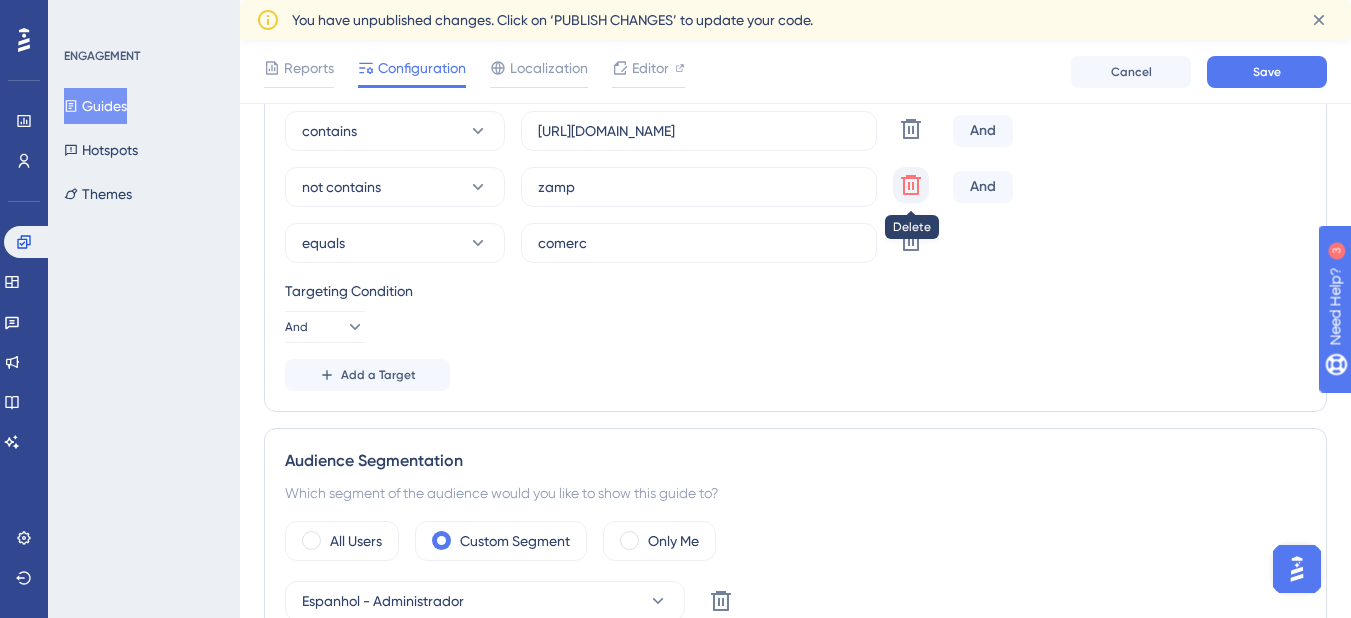click at bounding box center (911, 129) 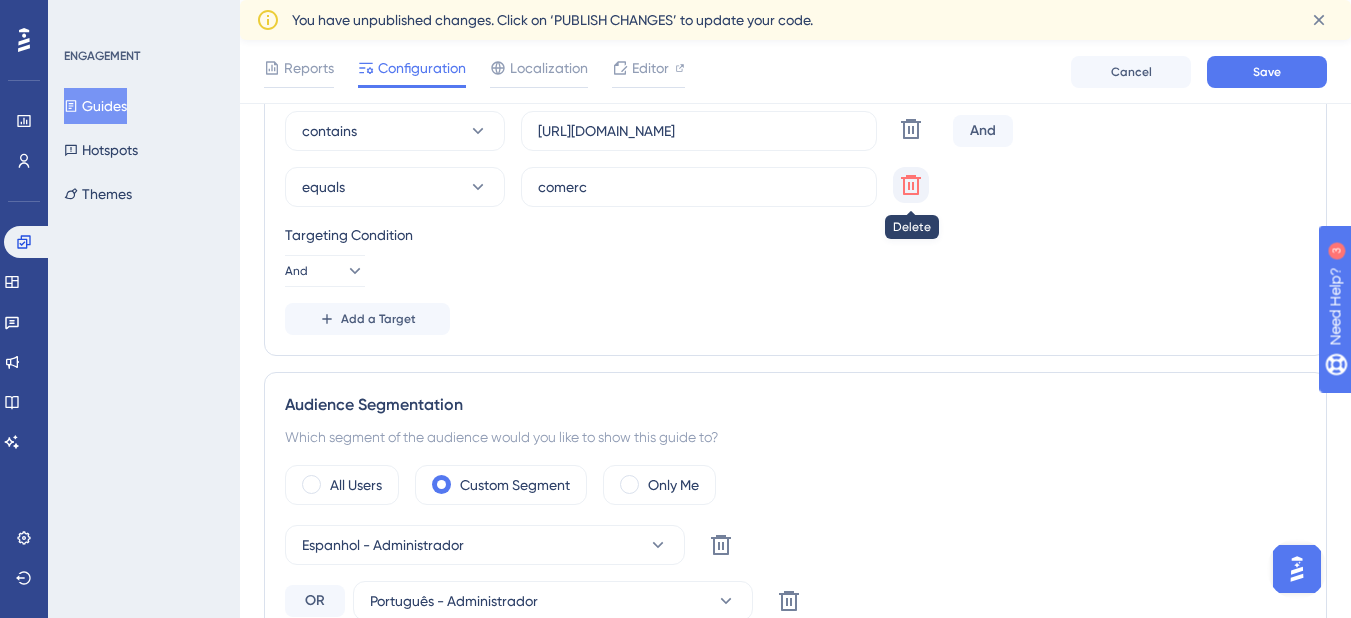 click 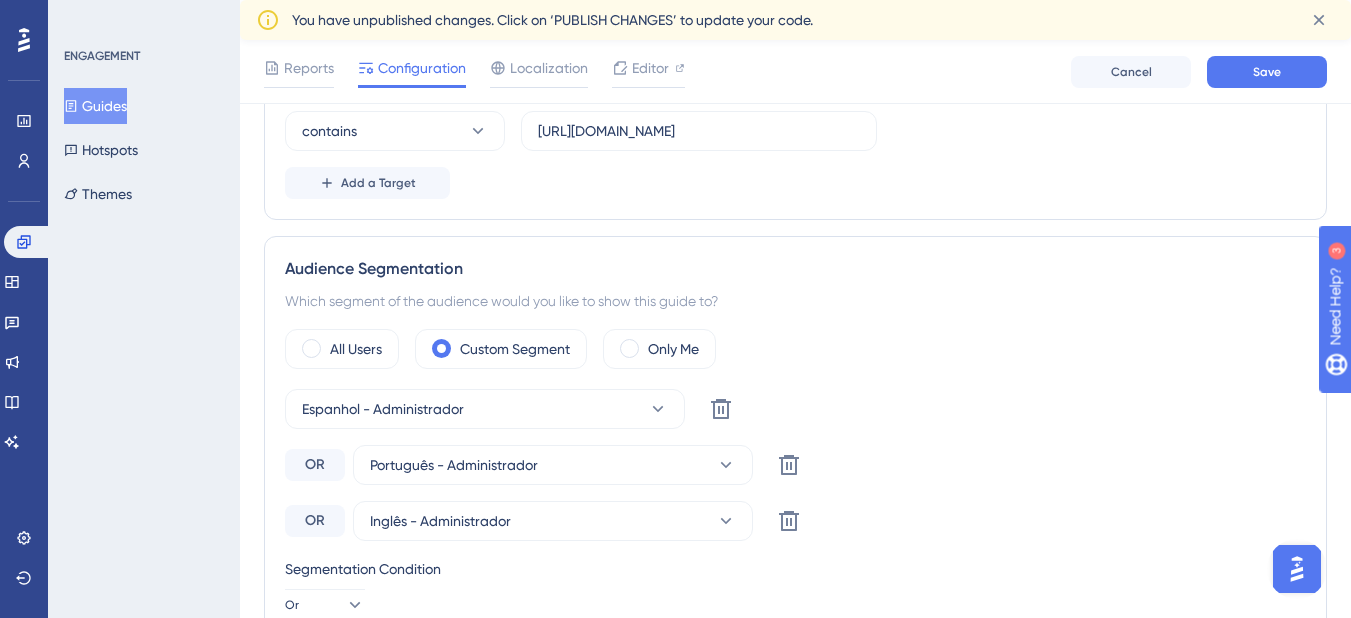 scroll, scrollTop: 380, scrollLeft: 0, axis: vertical 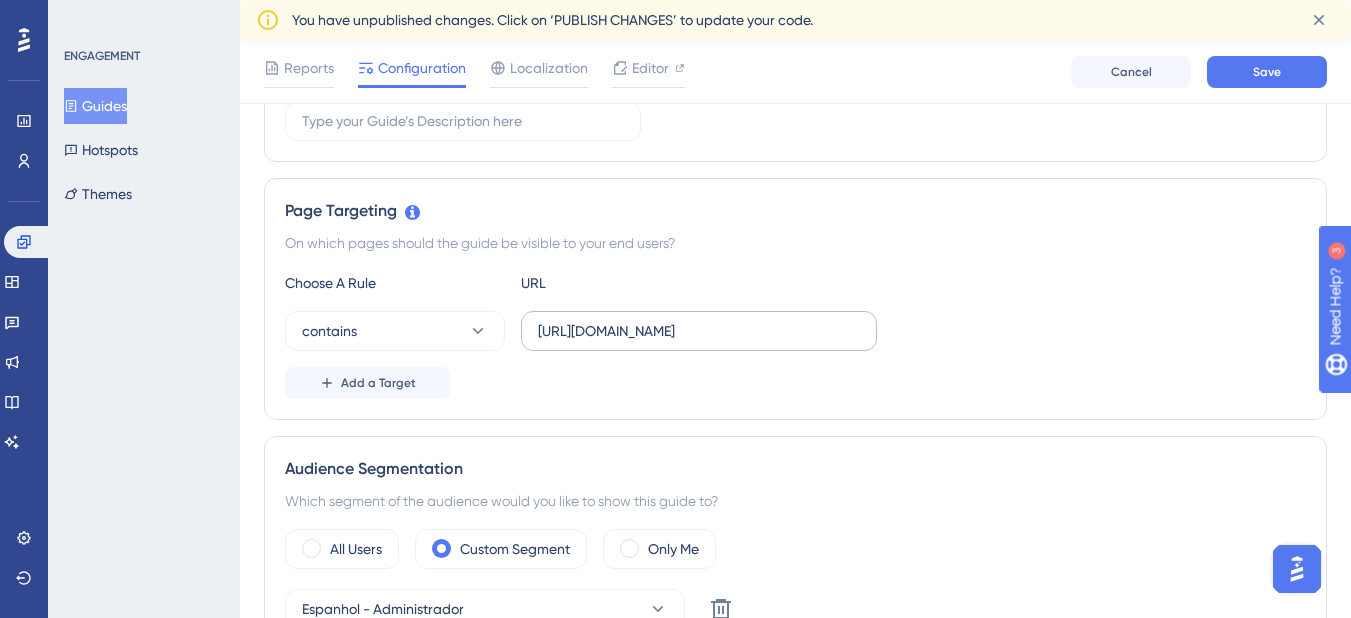 click on "https://agrinorte.mereo.com" at bounding box center [699, 331] 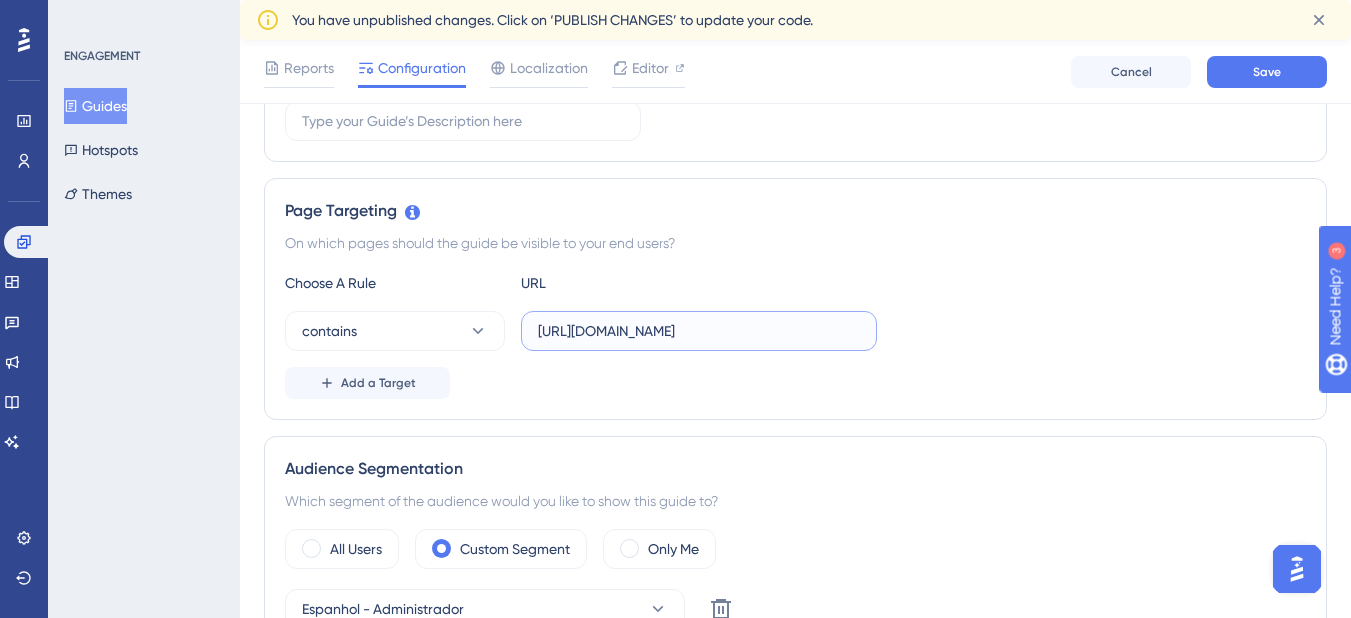 click on "https://agrinorte.mereo.com" at bounding box center [699, 331] 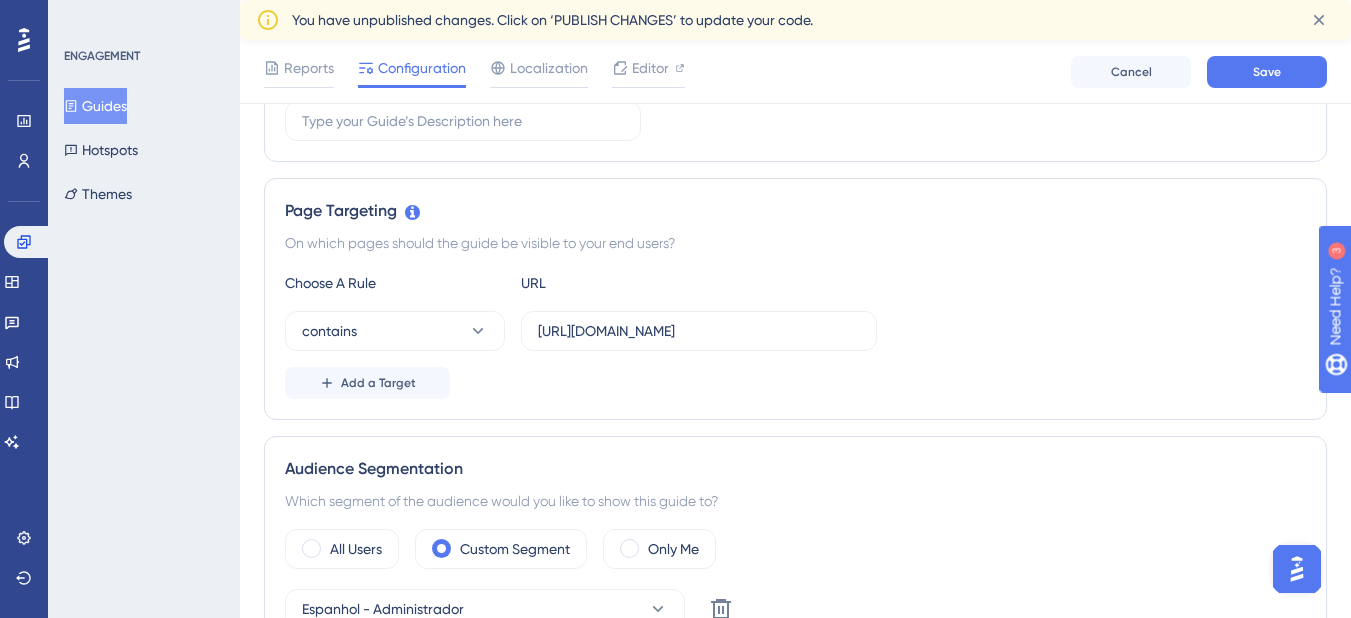 click on "Add a Target" at bounding box center [795, 383] 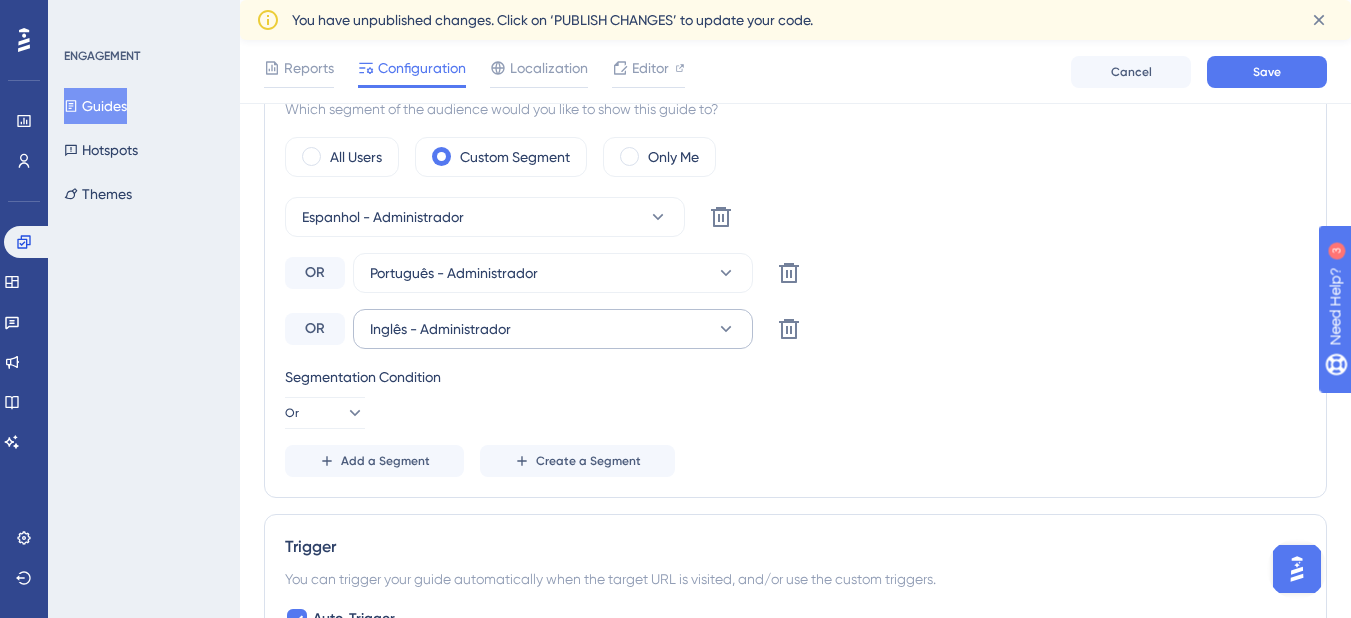 scroll, scrollTop: 780, scrollLeft: 0, axis: vertical 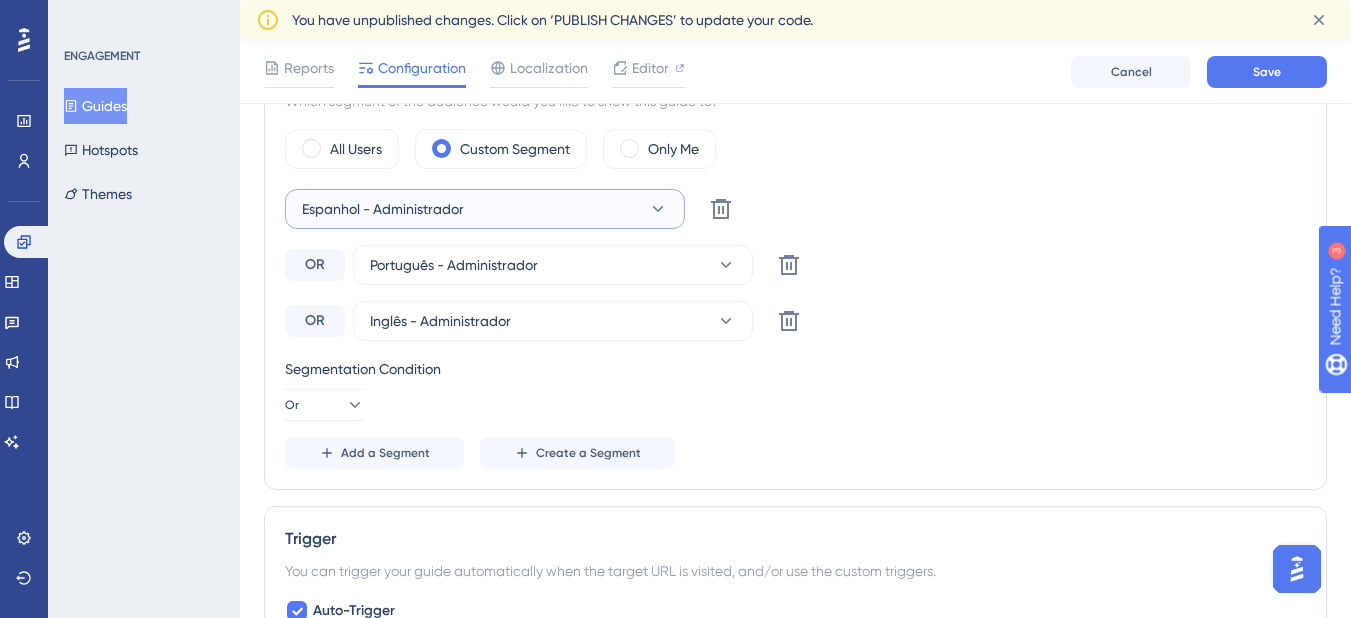 click 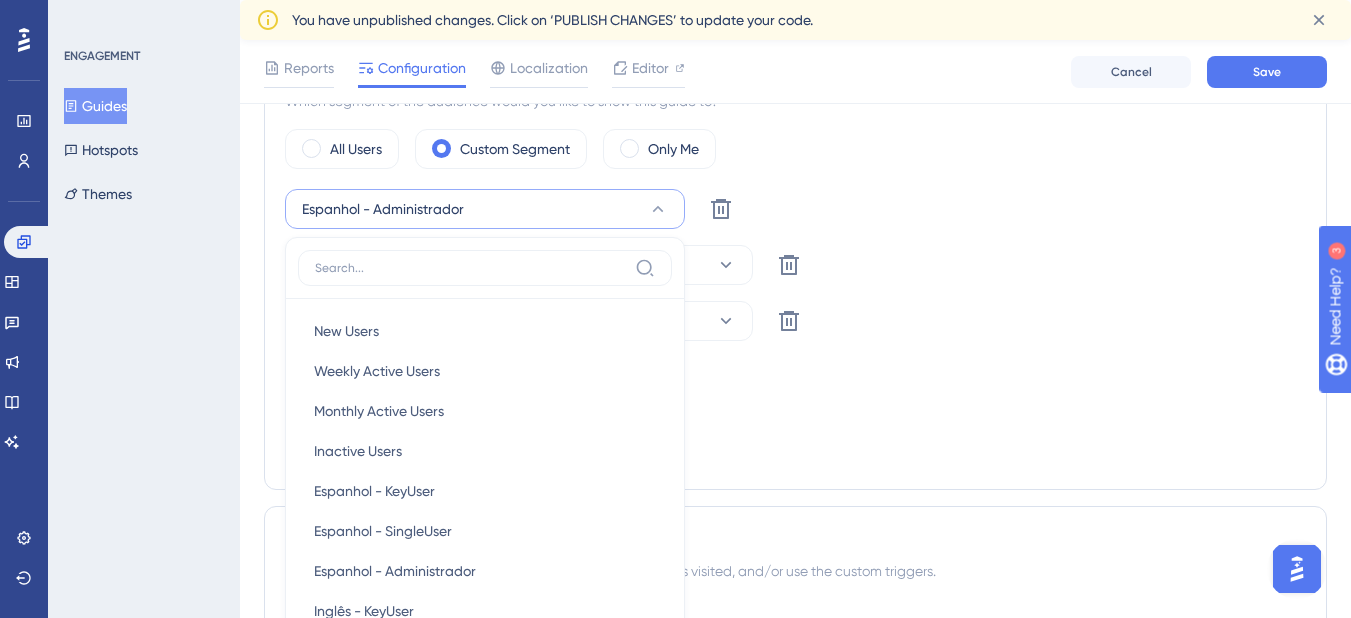 scroll, scrollTop: 906, scrollLeft: 0, axis: vertical 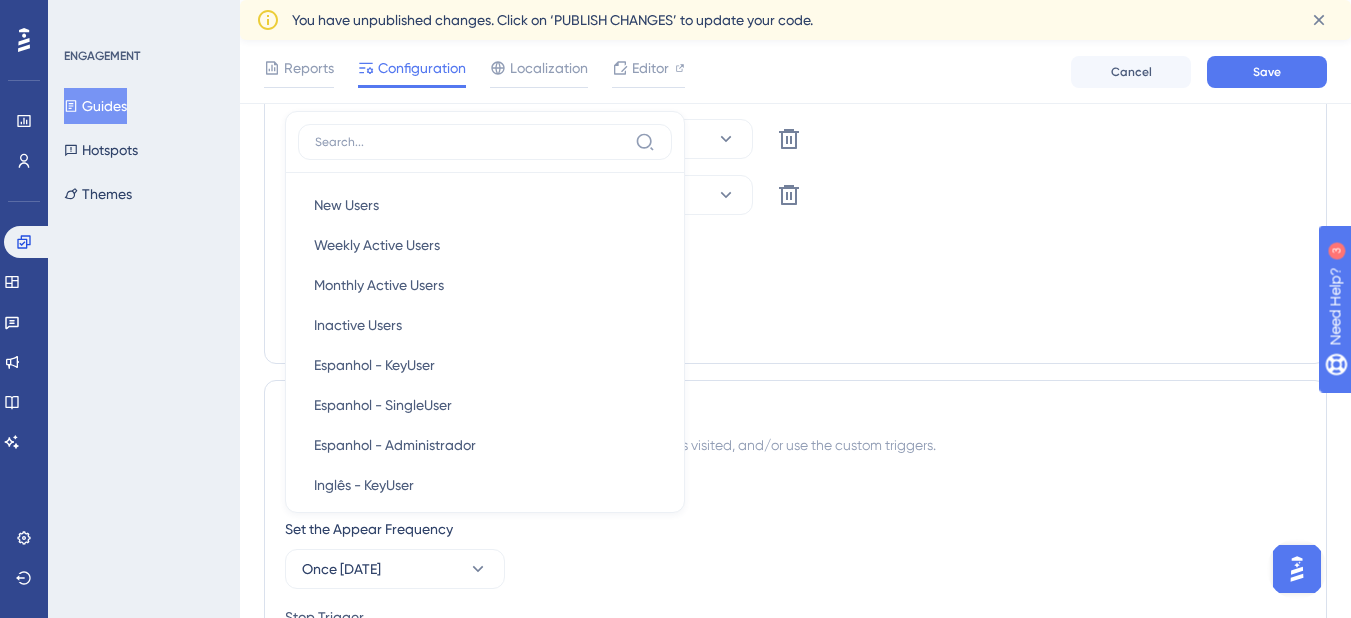 click on "Segmentation Condition Or" at bounding box center (795, 263) 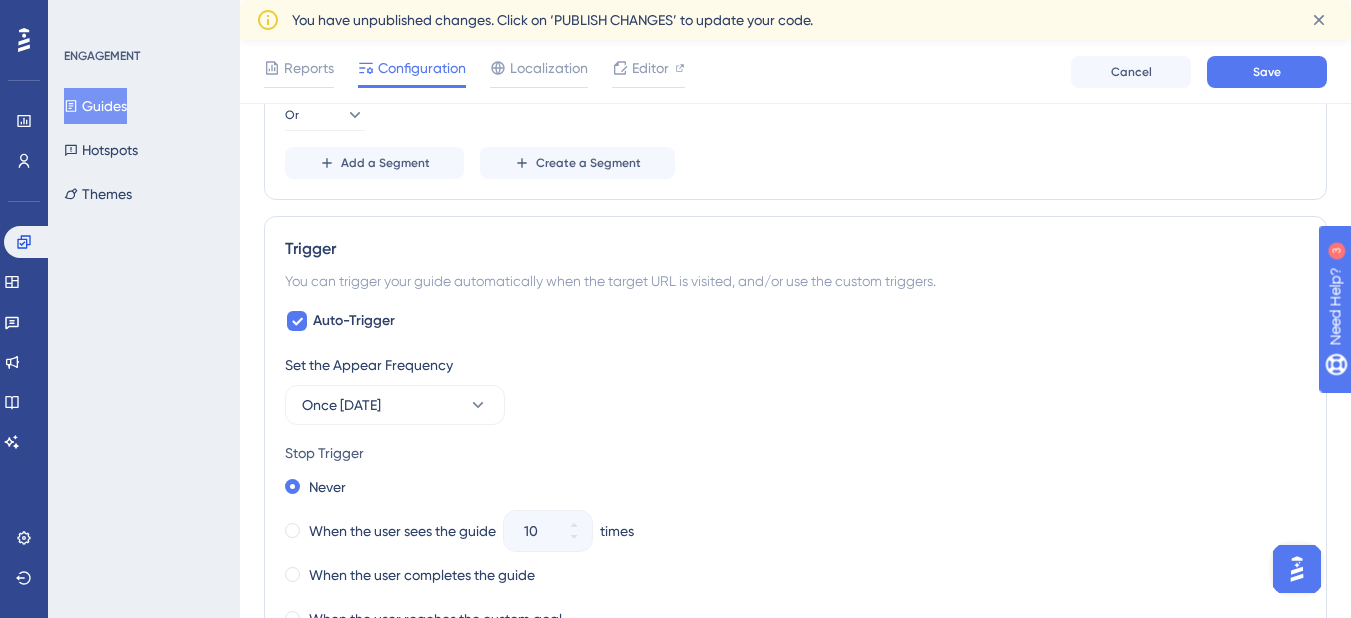 scroll, scrollTop: 1106, scrollLeft: 0, axis: vertical 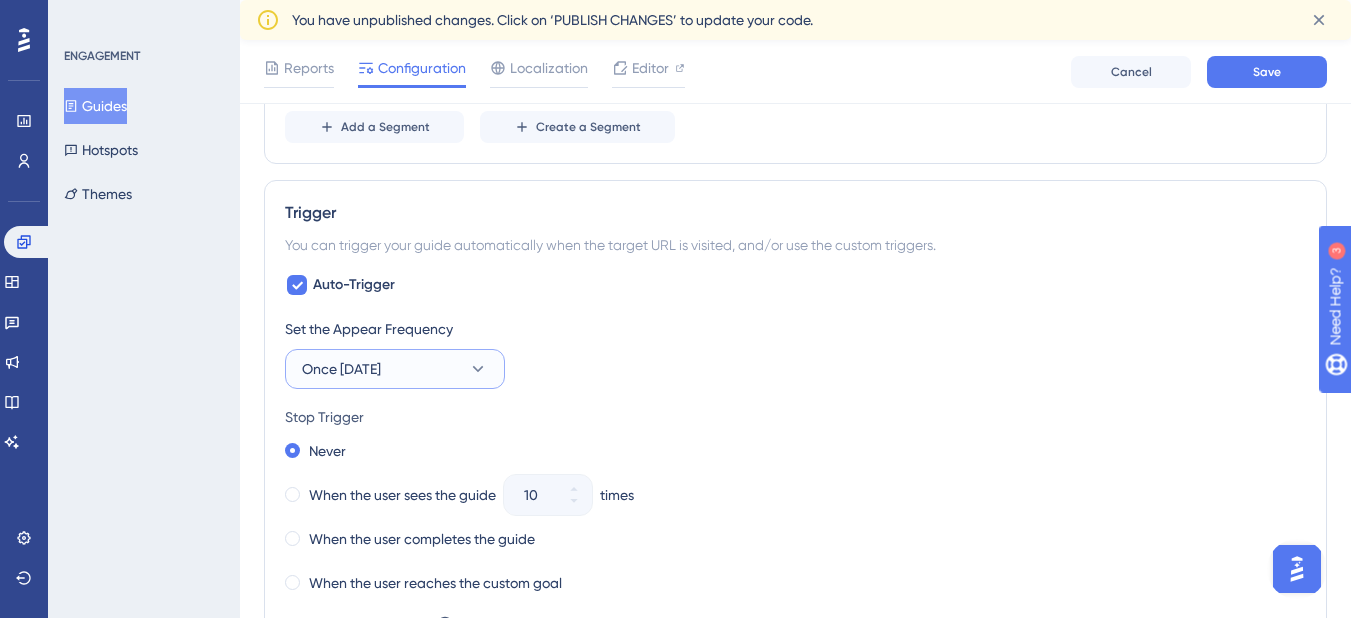 click on "Once in 7 days" at bounding box center (341, 369) 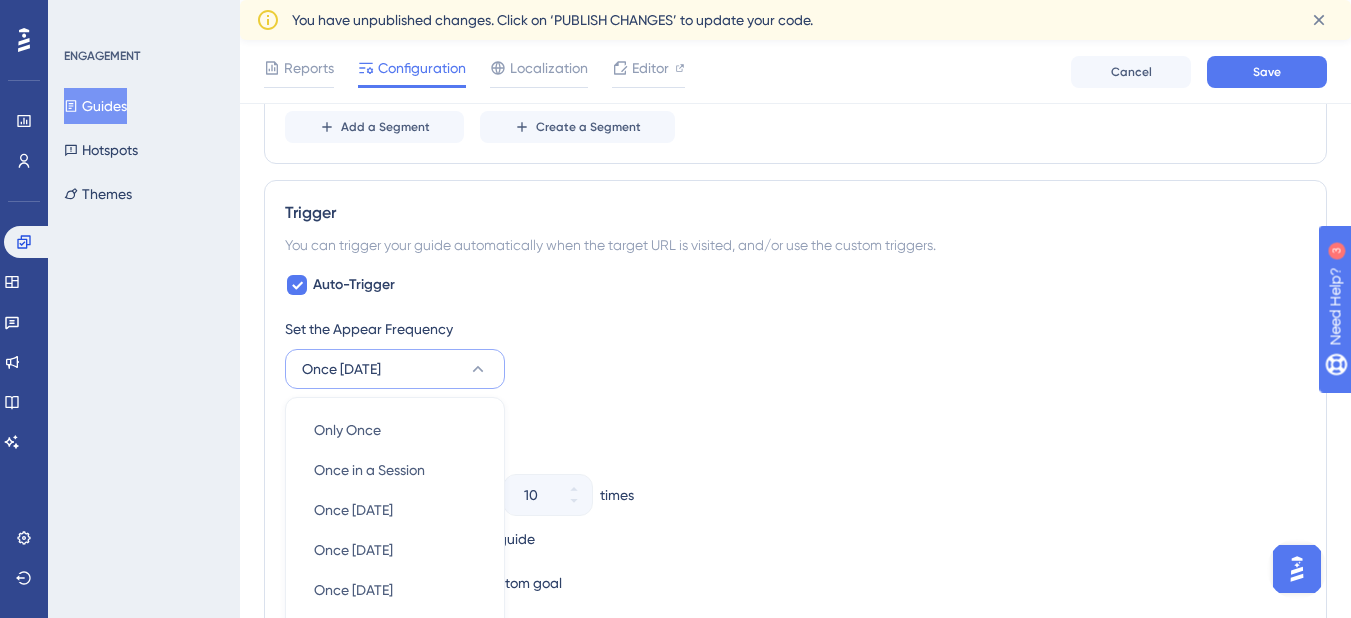 scroll, scrollTop: 1347, scrollLeft: 0, axis: vertical 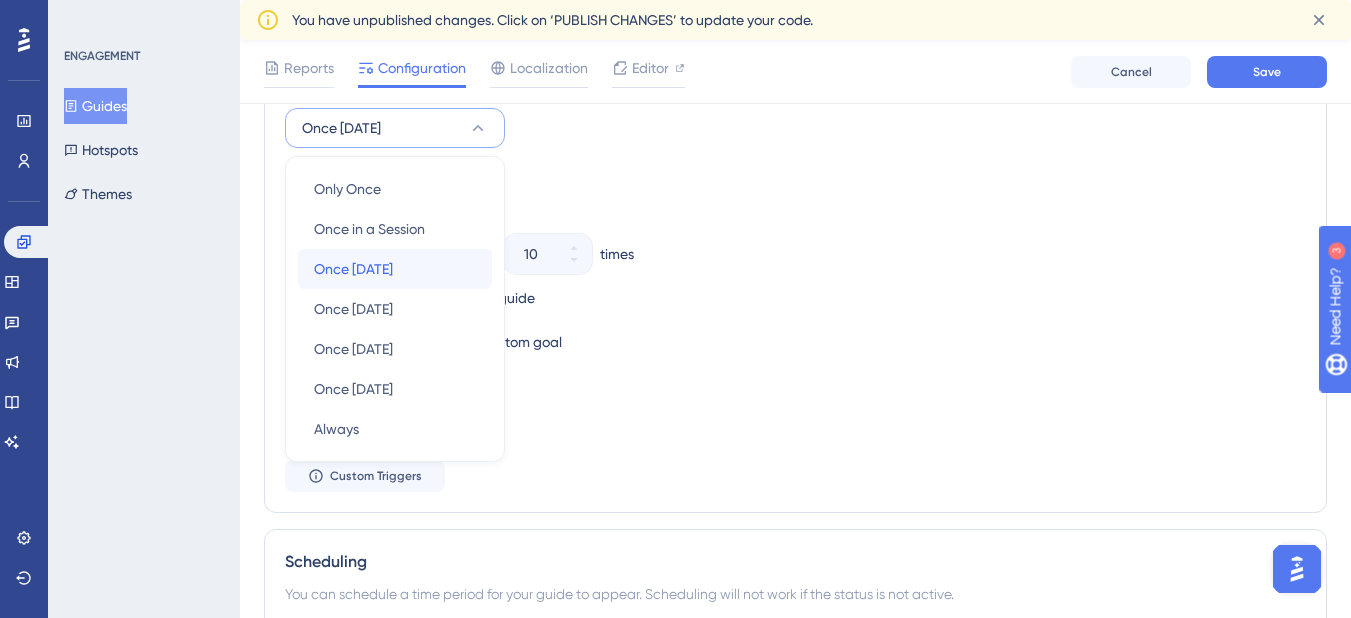 click on "Once in 1 day Once in 1 day" at bounding box center [395, 269] 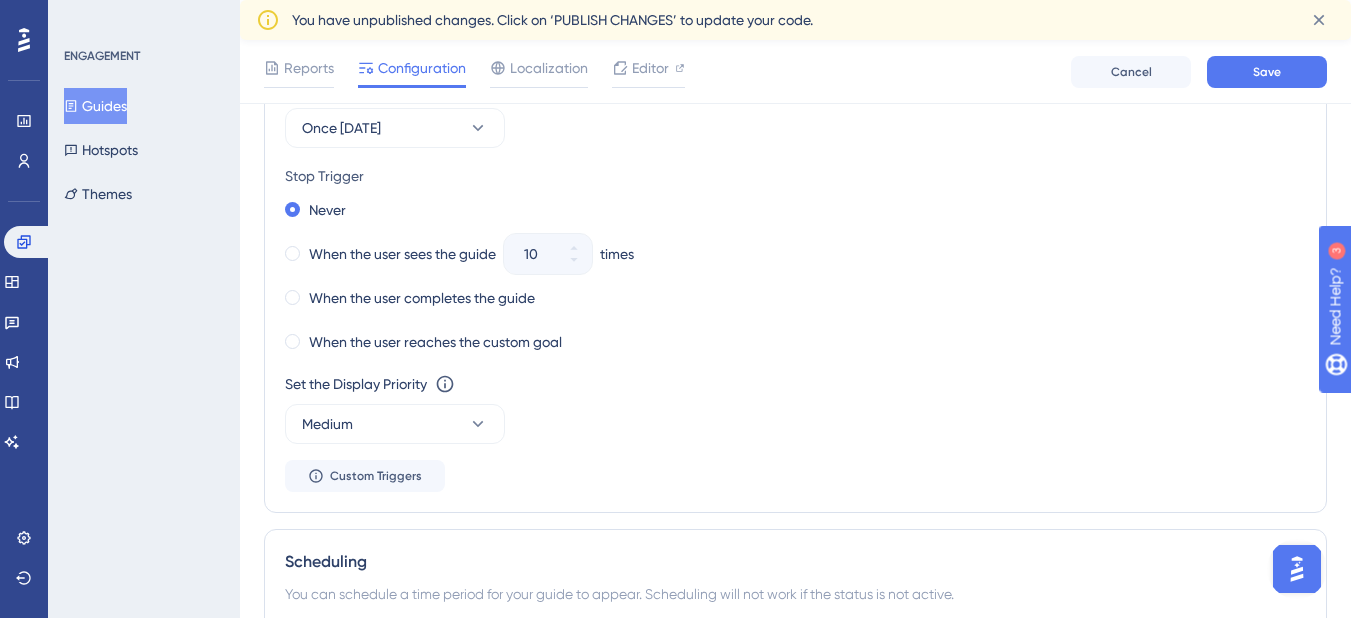 click on "Never When the user sees the guide 10 times When the user completes the guide When the user reaches the custom goal" at bounding box center (795, 276) 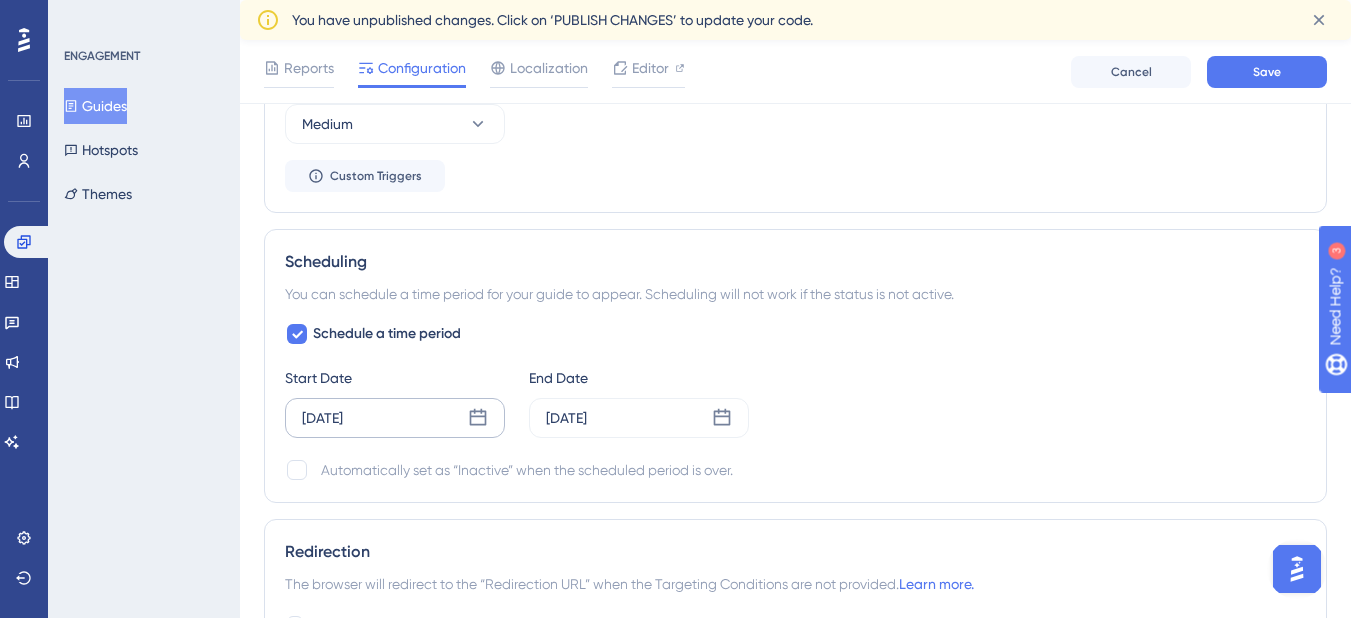 click 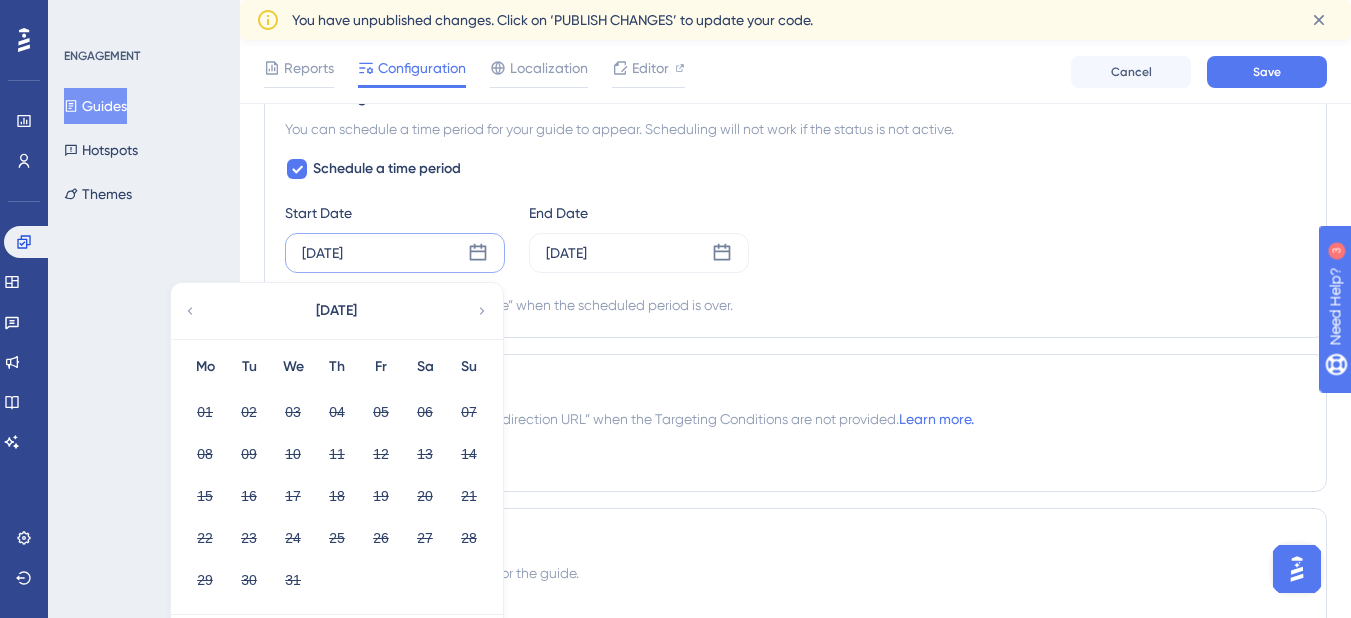 scroll, scrollTop: 1847, scrollLeft: 0, axis: vertical 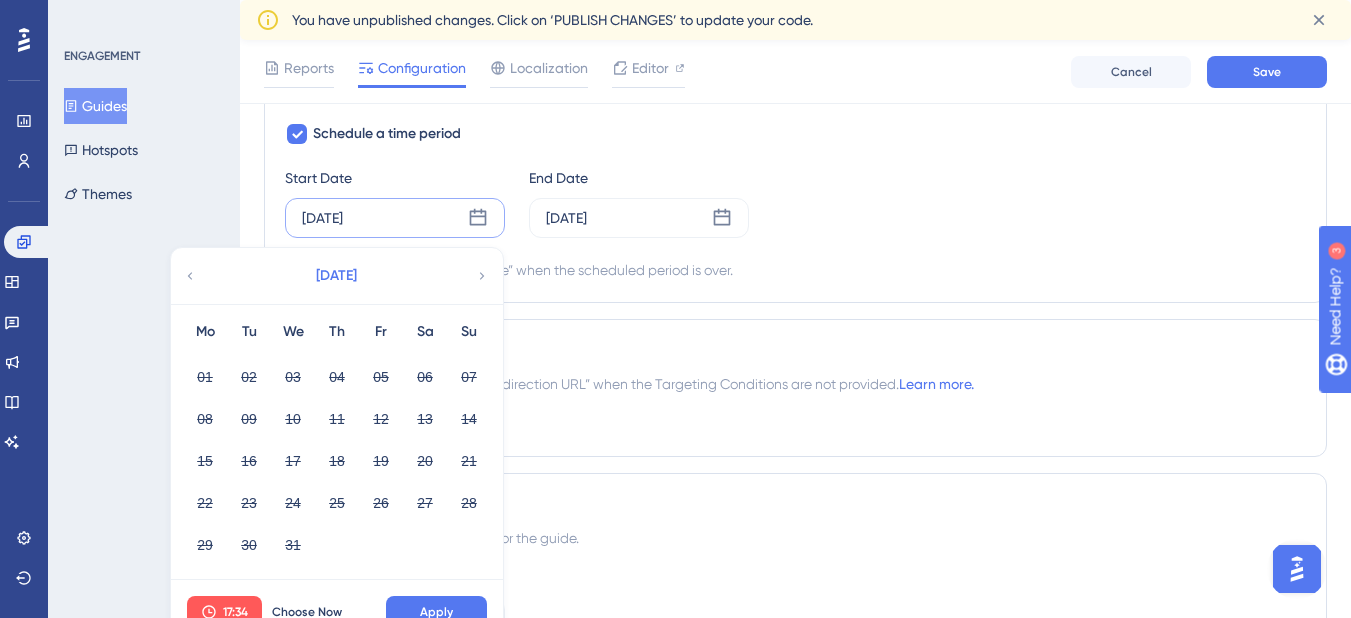 click on "January 2024" at bounding box center (336, 276) 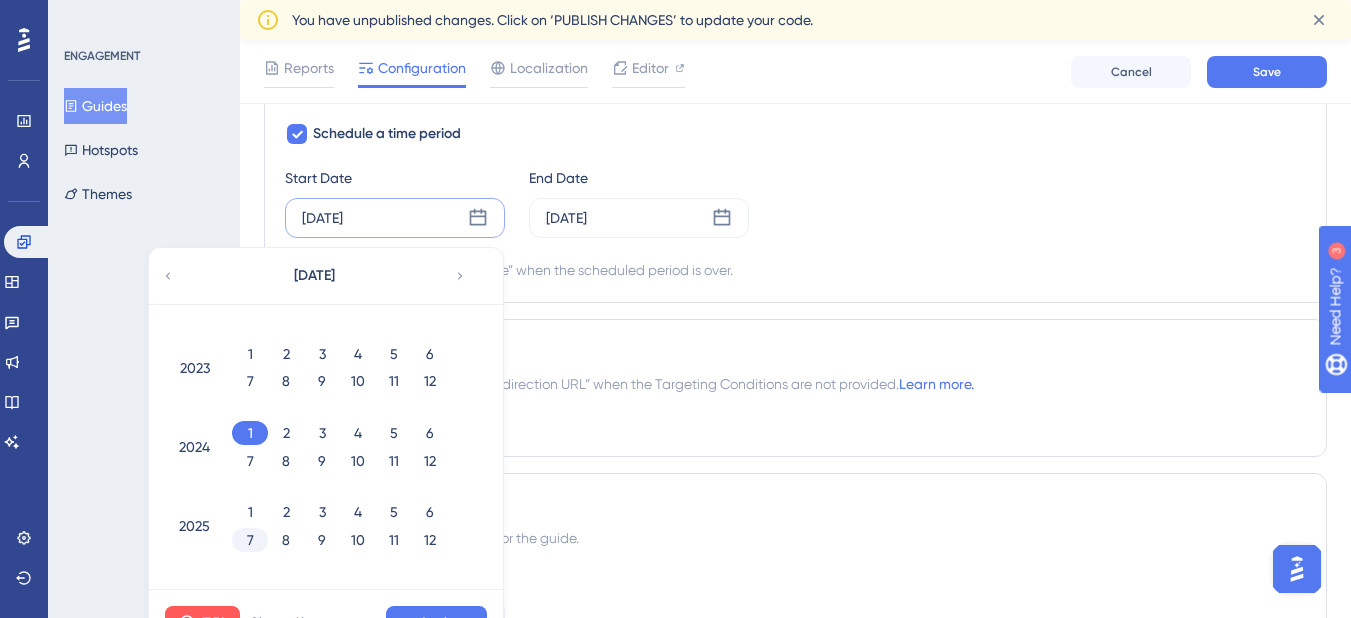 click on "7" at bounding box center (250, 540) 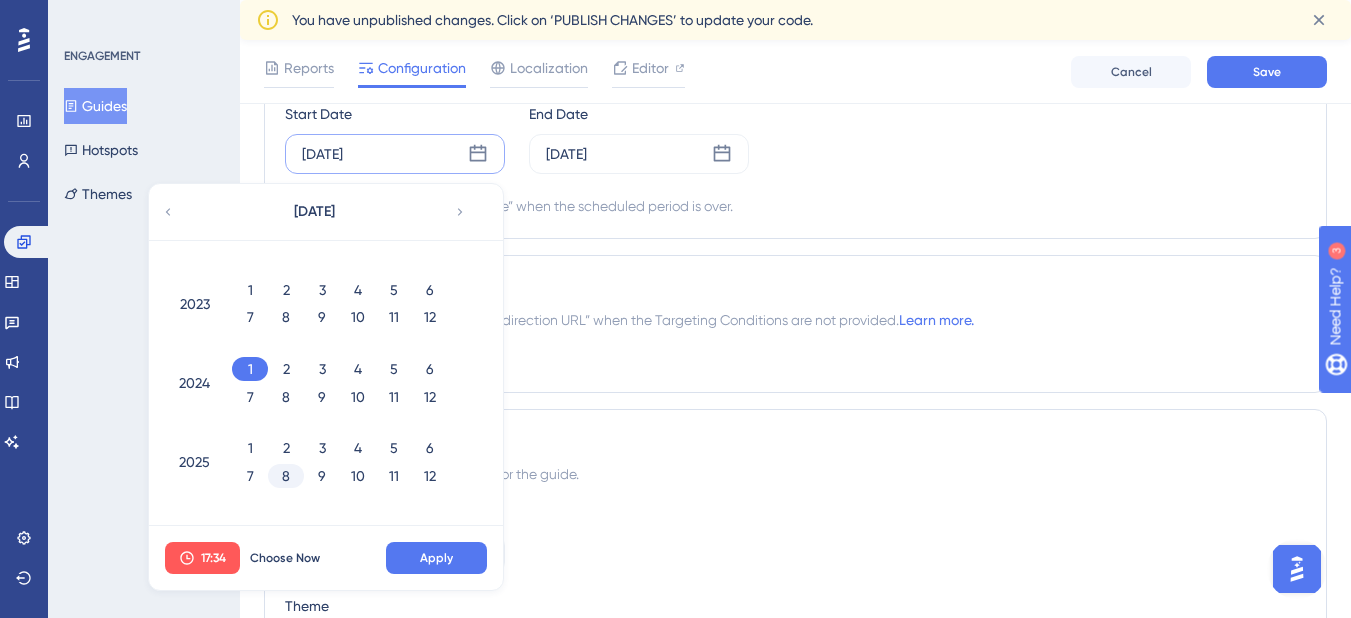 scroll, scrollTop: 1947, scrollLeft: 0, axis: vertical 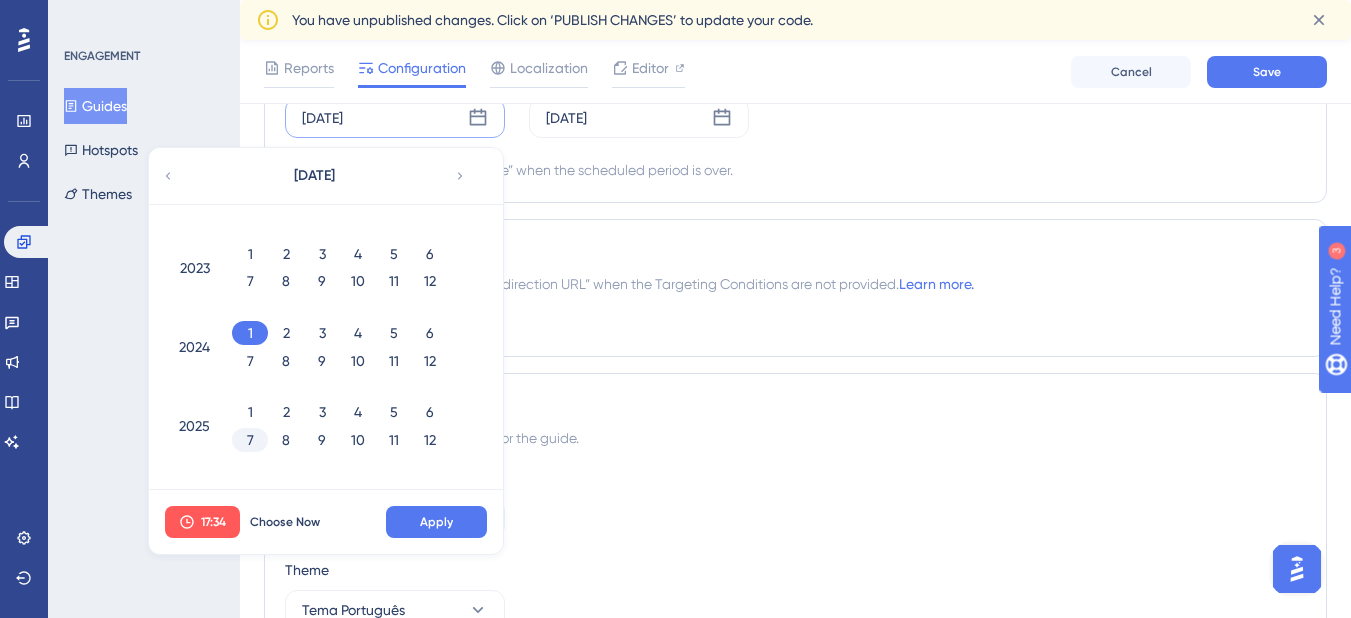 click on "7" at bounding box center (250, 440) 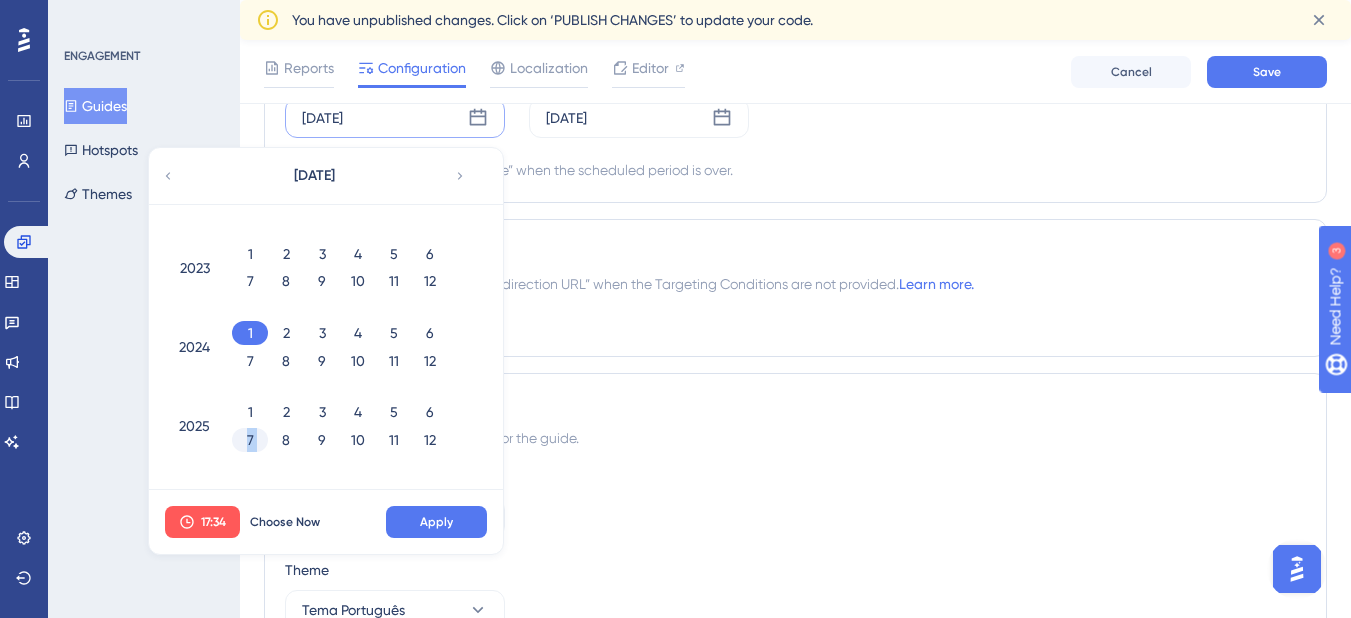 click on "7" at bounding box center [250, 440] 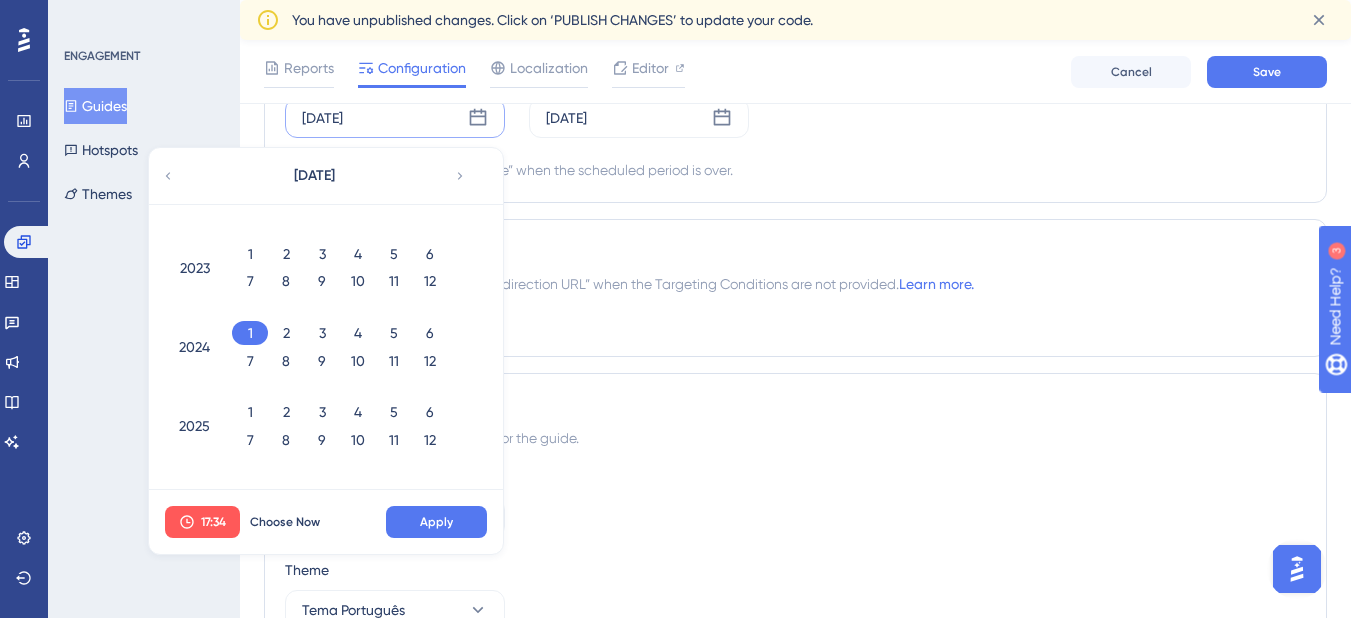 click on "2025" at bounding box center [194, 426] 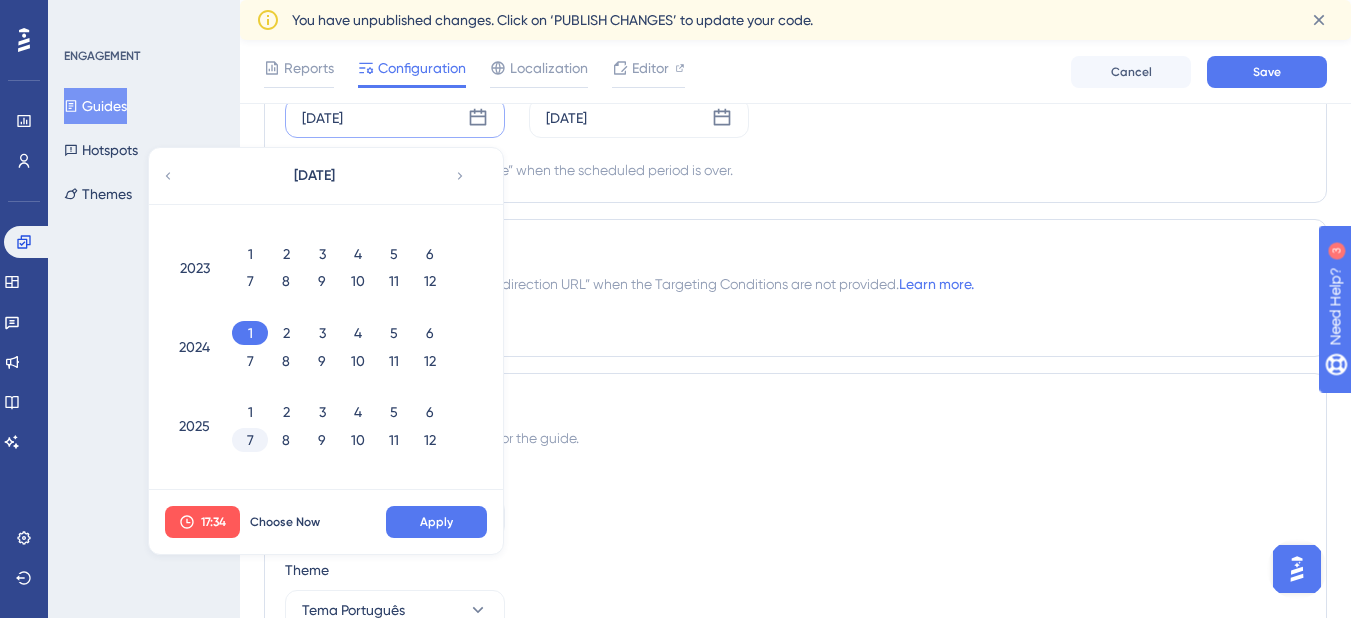 click on "7" at bounding box center [250, 440] 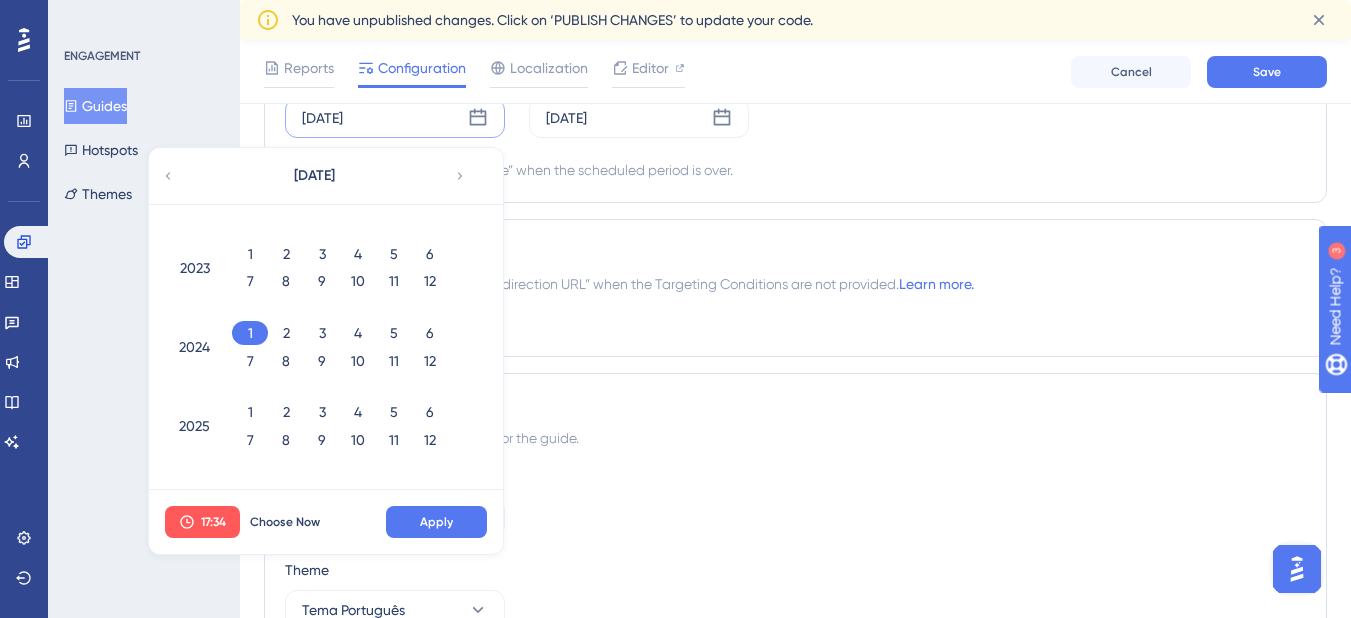 click on "1" at bounding box center [250, 333] 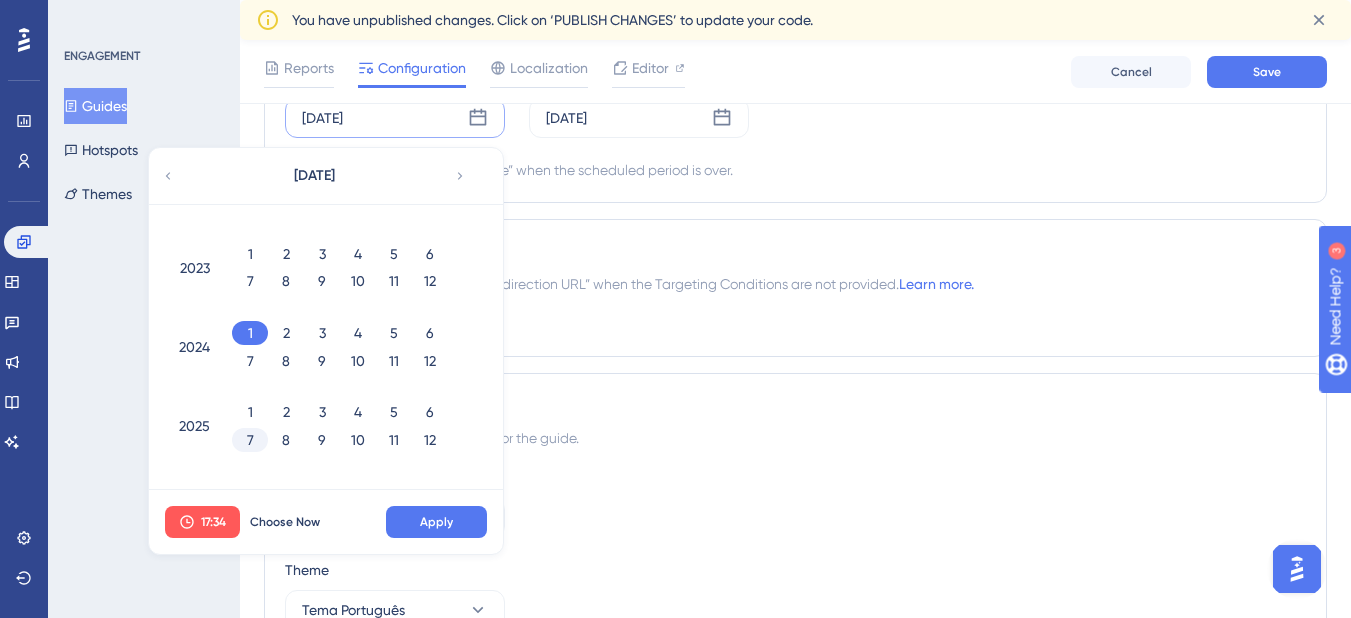 click on "7" at bounding box center [250, 440] 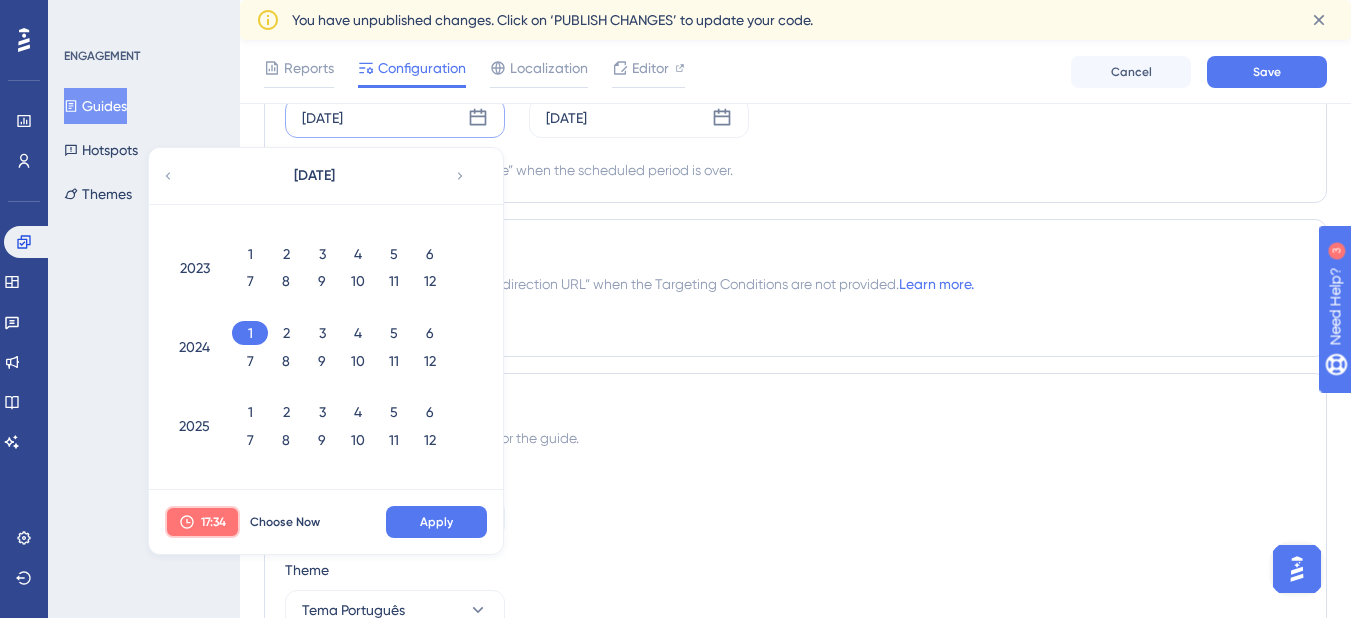 click on "17:34" at bounding box center (213, 522) 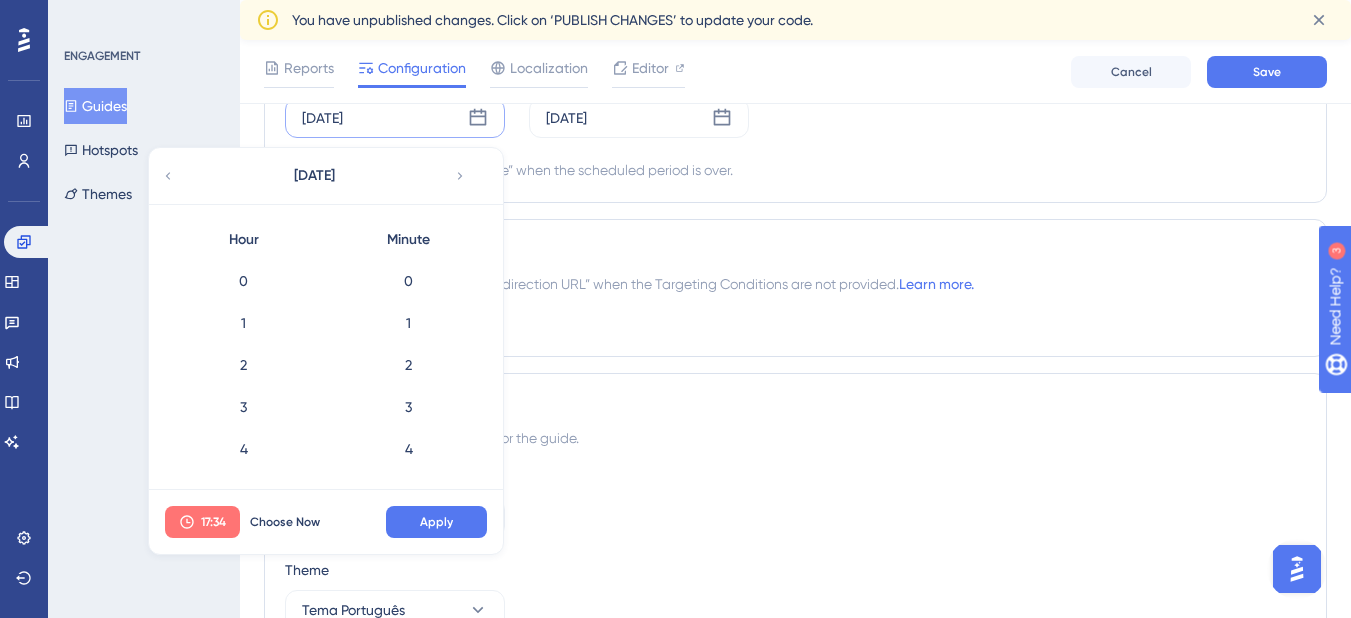 scroll, scrollTop: 2005, scrollLeft: 0, axis: vertical 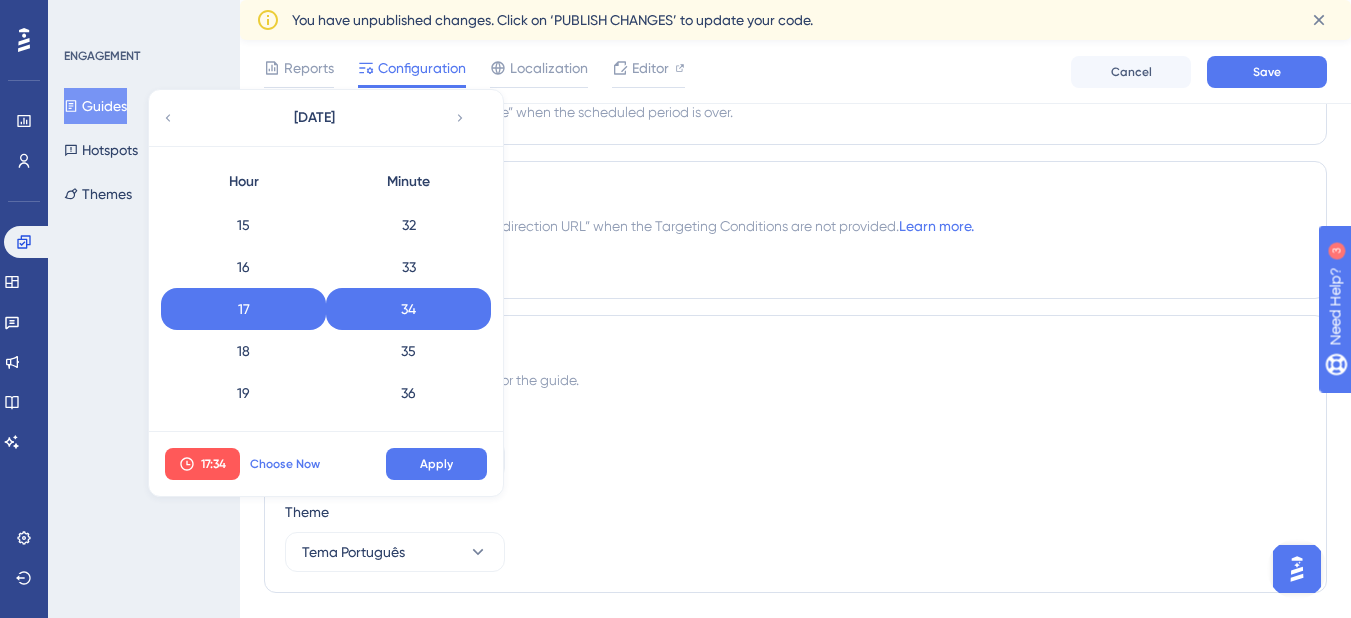 click on "Choose Now" at bounding box center [285, 464] 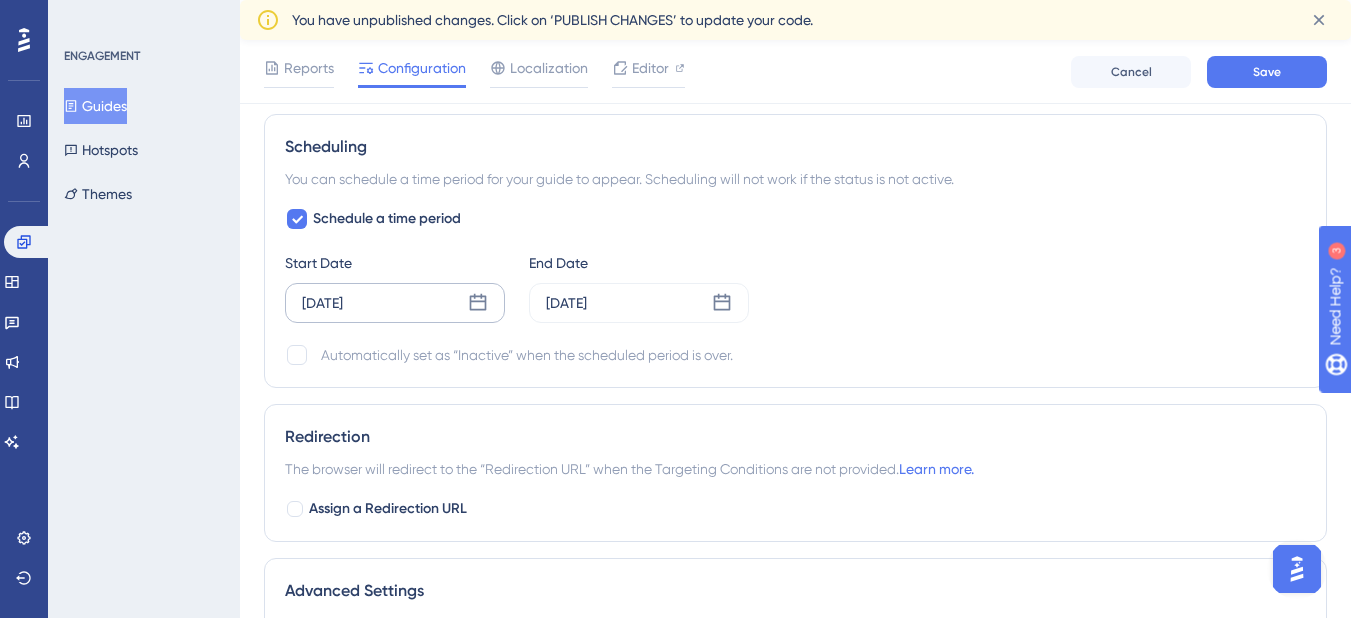 scroll, scrollTop: 1760, scrollLeft: 0, axis: vertical 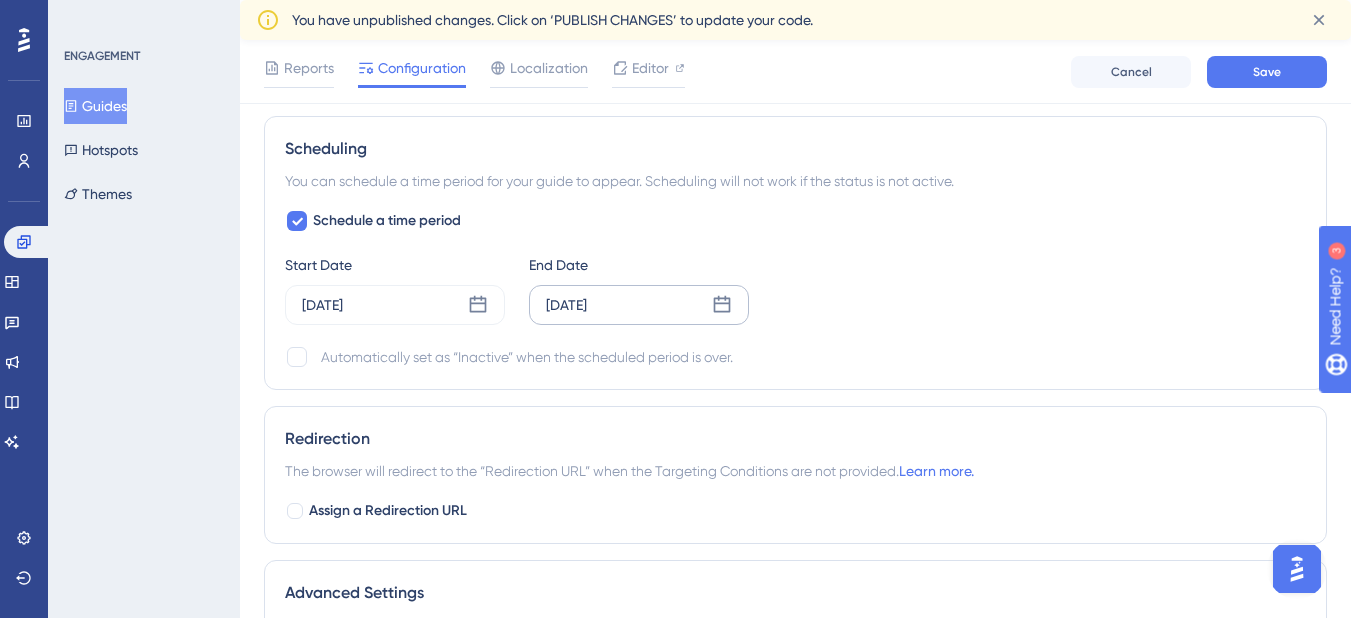 click 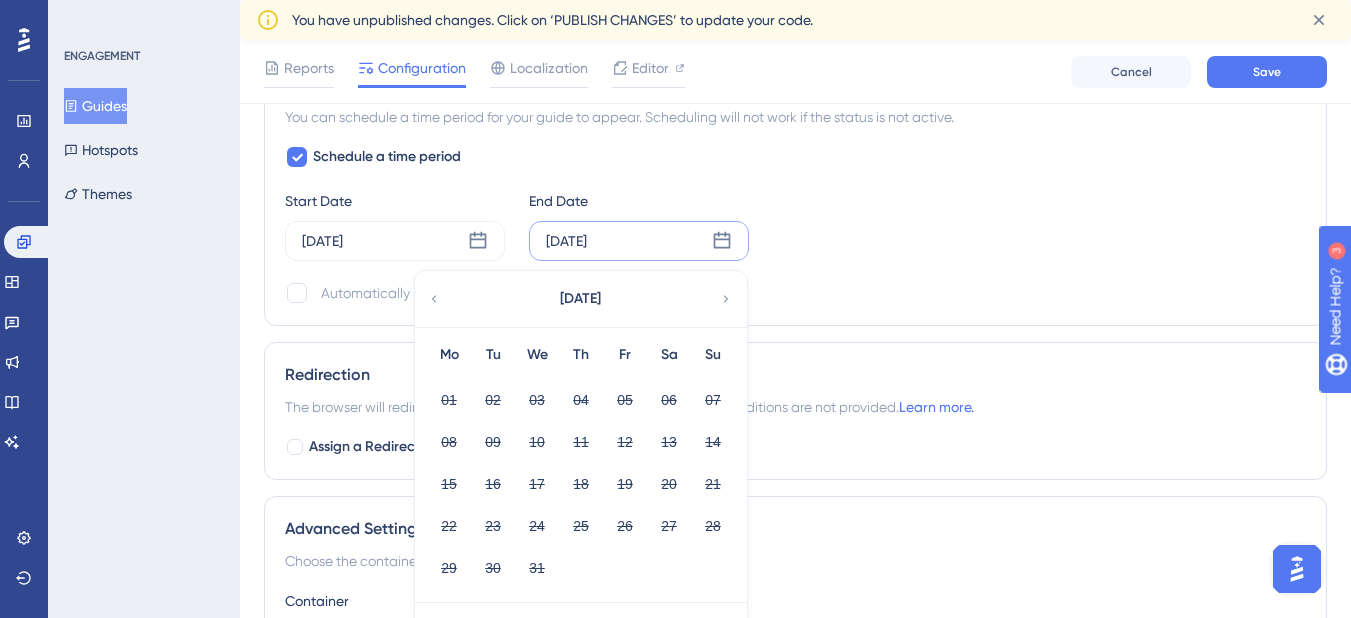 scroll, scrollTop: 1860, scrollLeft: 0, axis: vertical 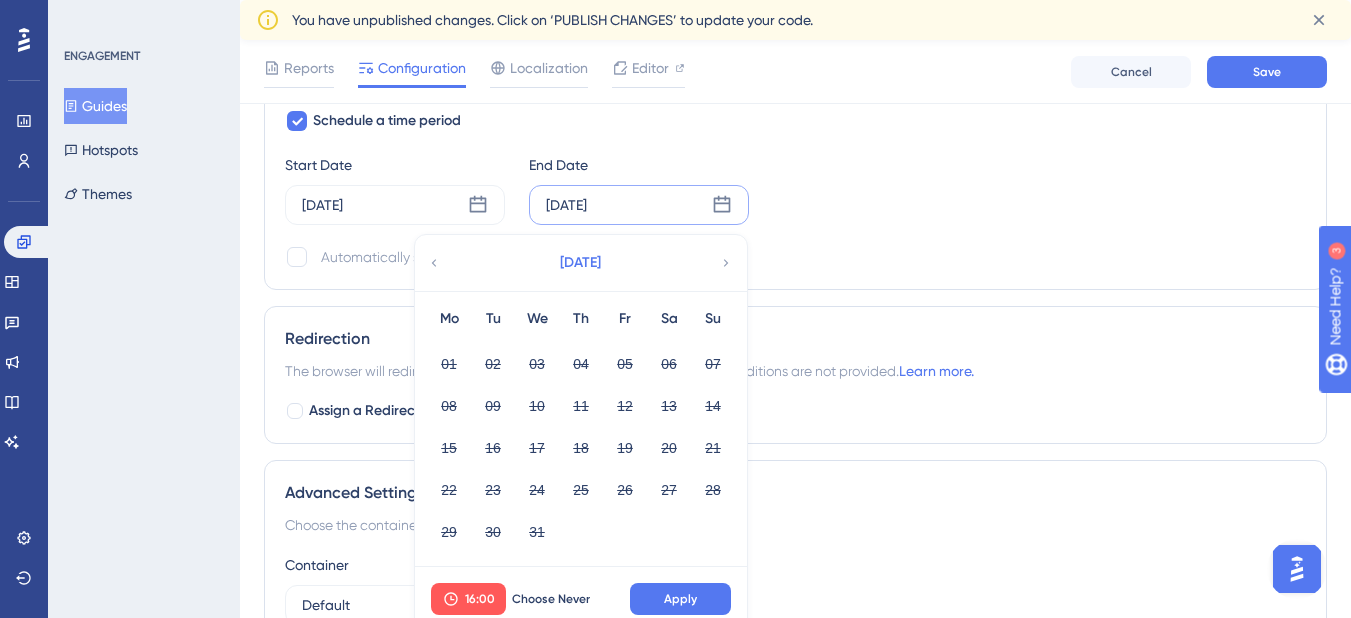 click on "January 2024" at bounding box center (580, 263) 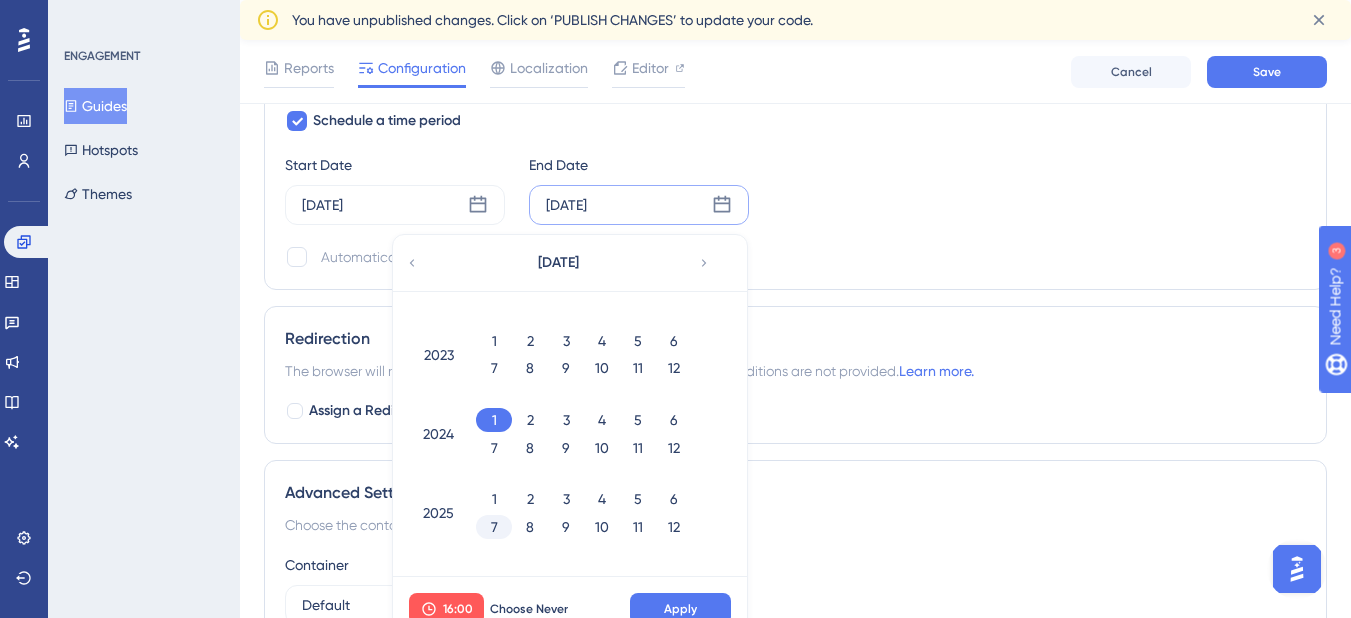 click on "7" at bounding box center [494, 527] 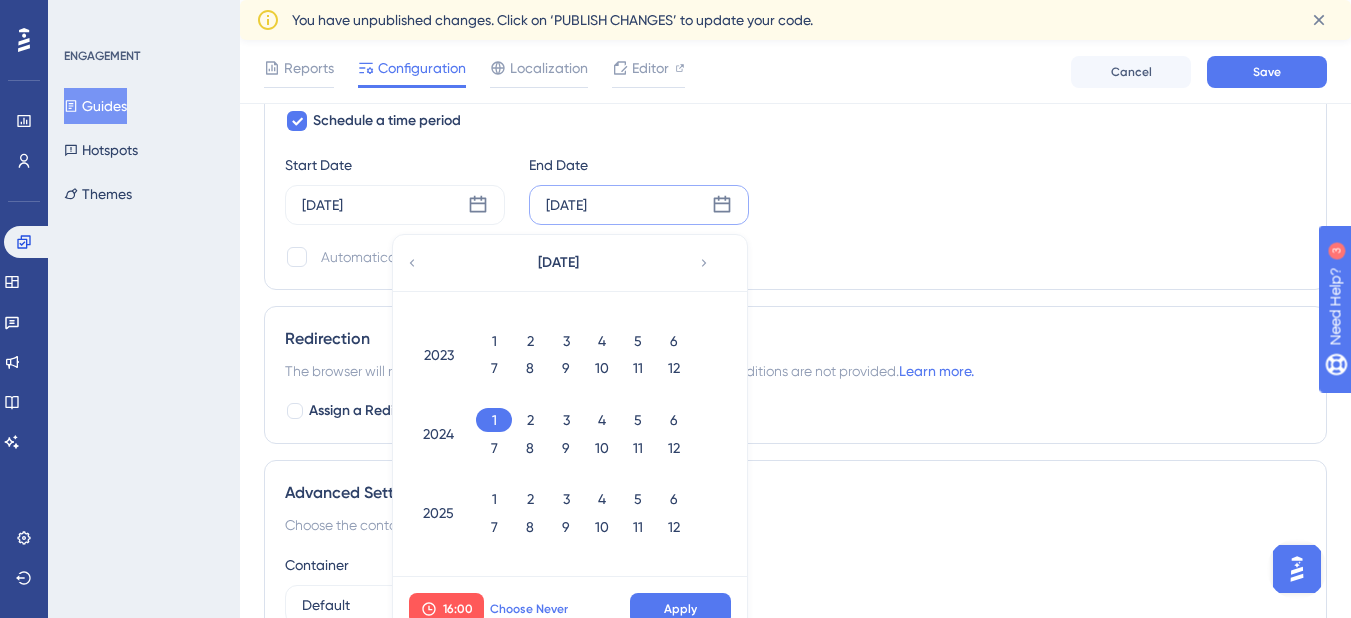 click on "Choose Never" at bounding box center [529, 609] 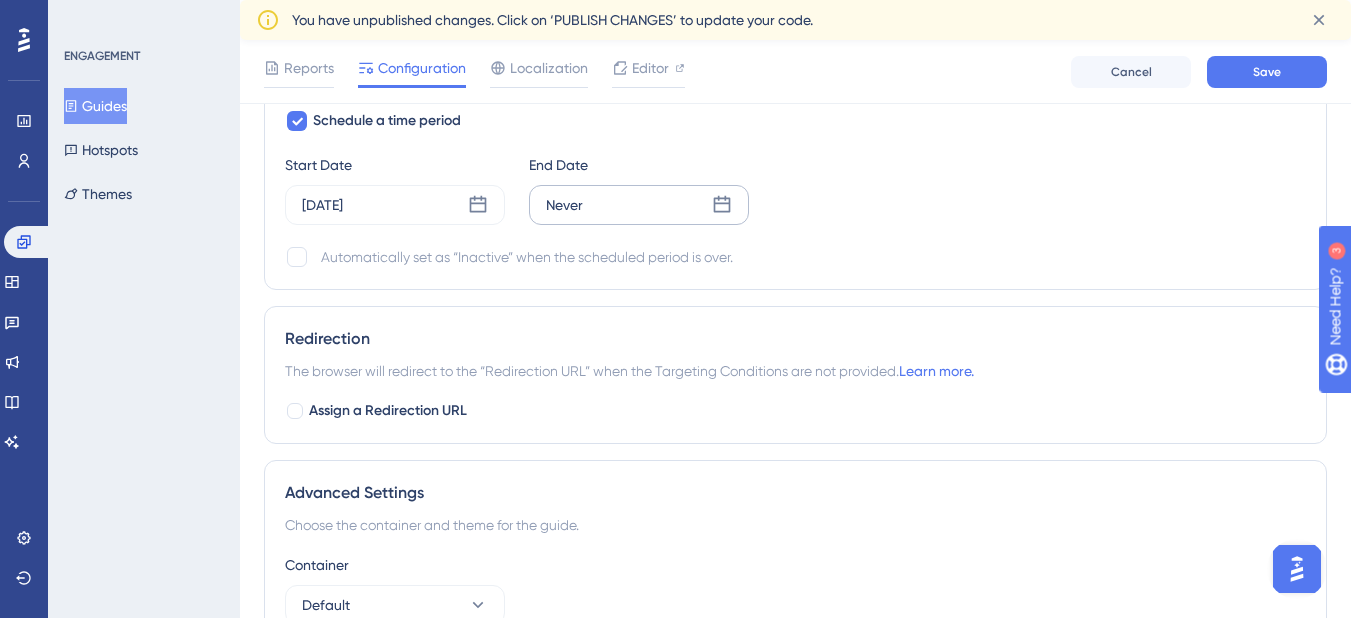 click on "Schedule a time period Start Date Jul 14 2025 End Date Never Automatically set as “Inactive” when the scheduled period is over." at bounding box center (795, 189) 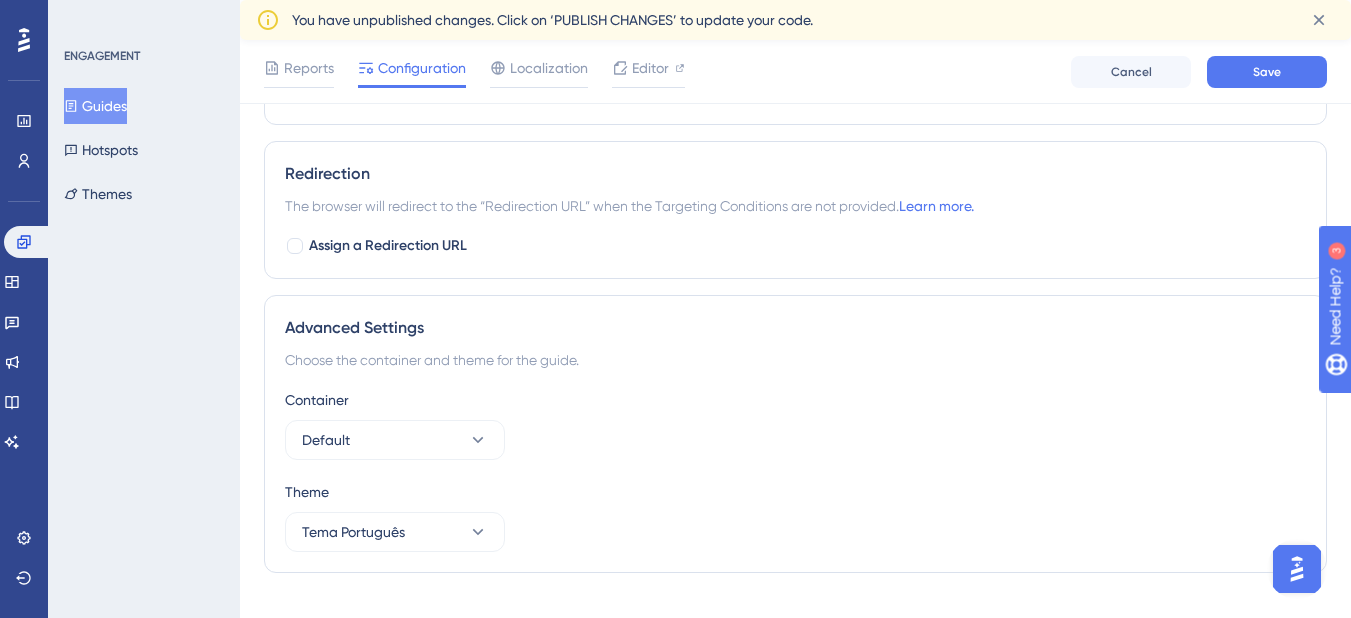 scroll, scrollTop: 2060, scrollLeft: 0, axis: vertical 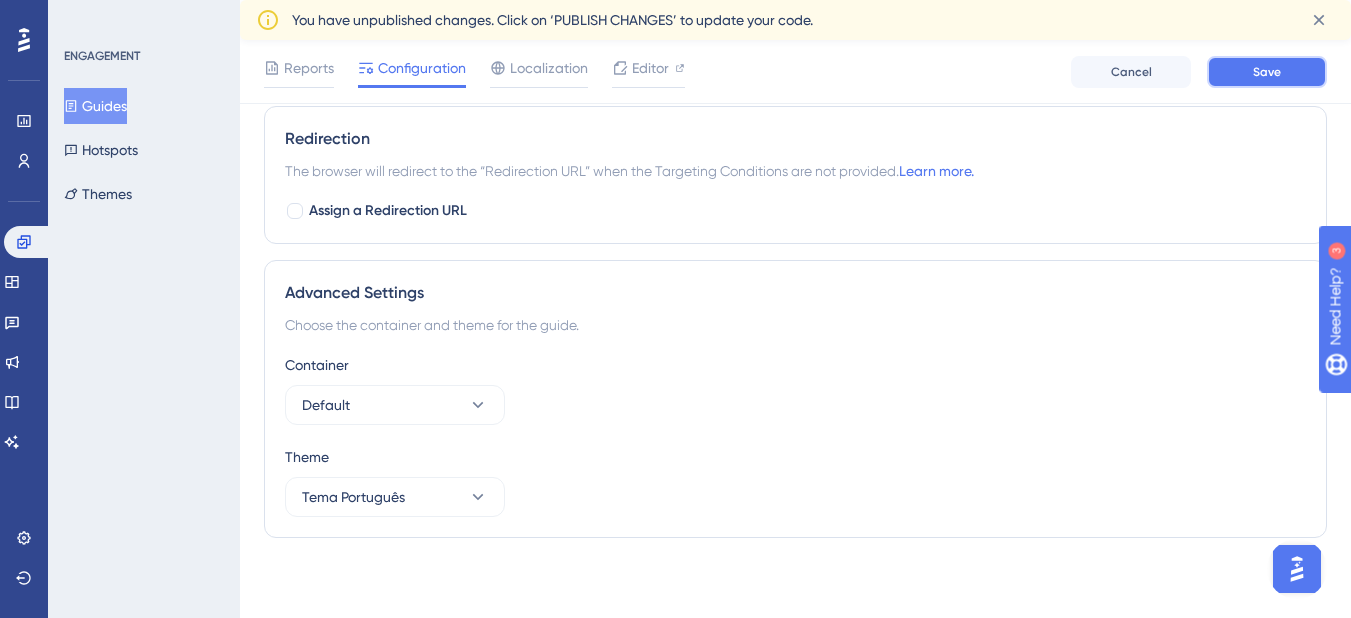 click on "Save" at bounding box center (1267, 72) 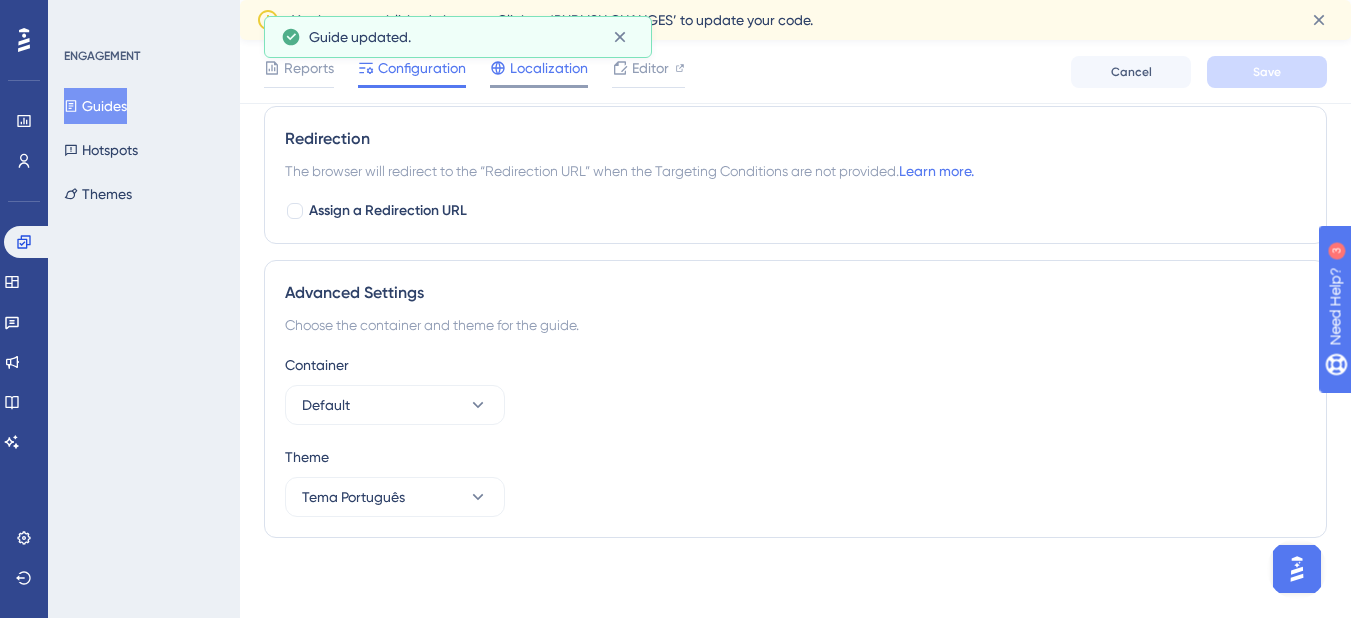click on "Localization" at bounding box center [549, 68] 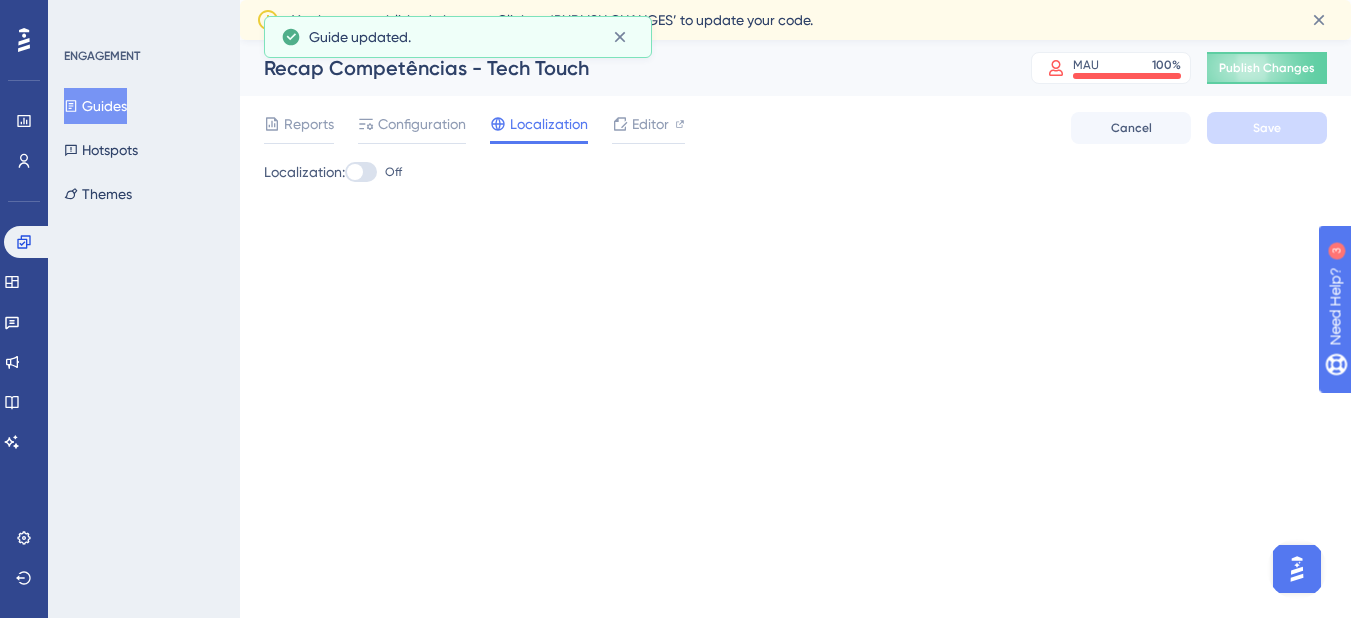 scroll, scrollTop: 0, scrollLeft: 0, axis: both 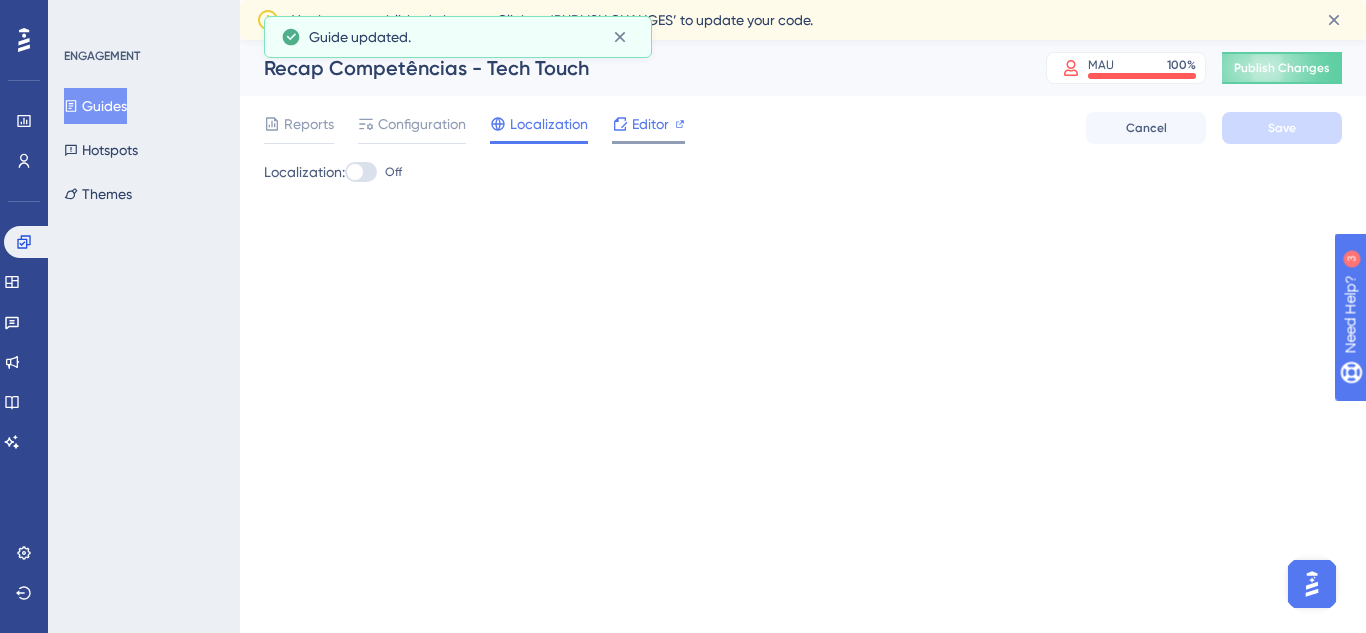 click 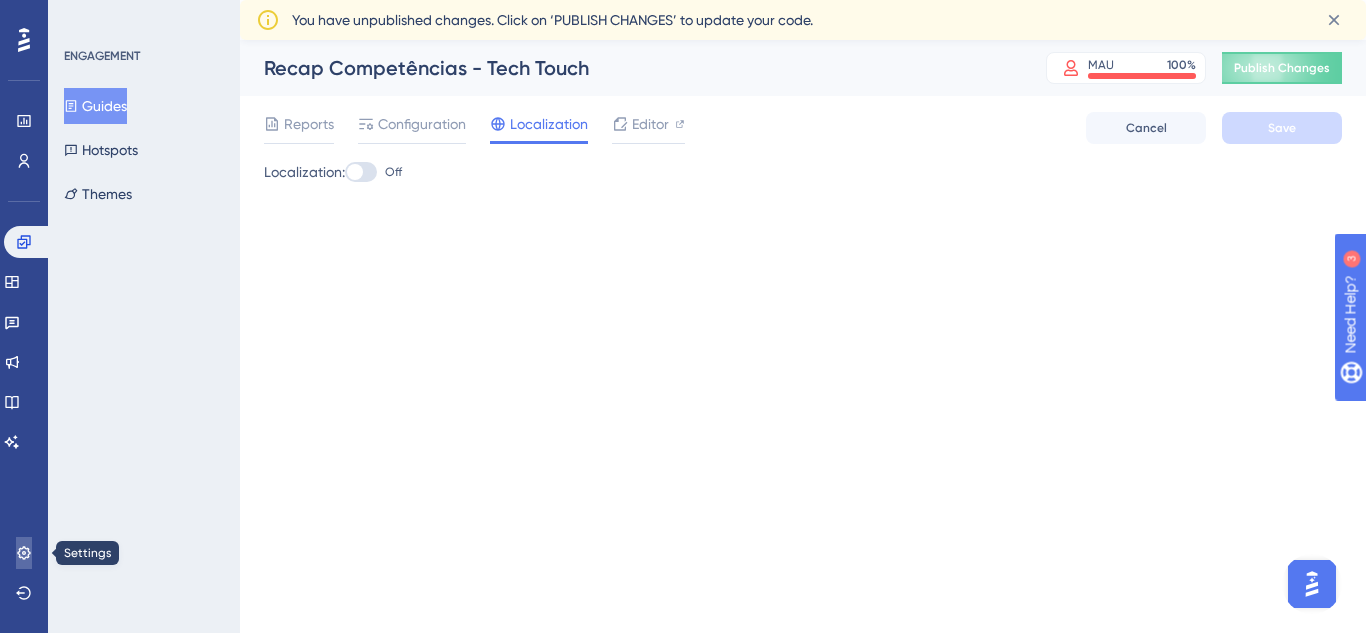 click at bounding box center [24, 553] 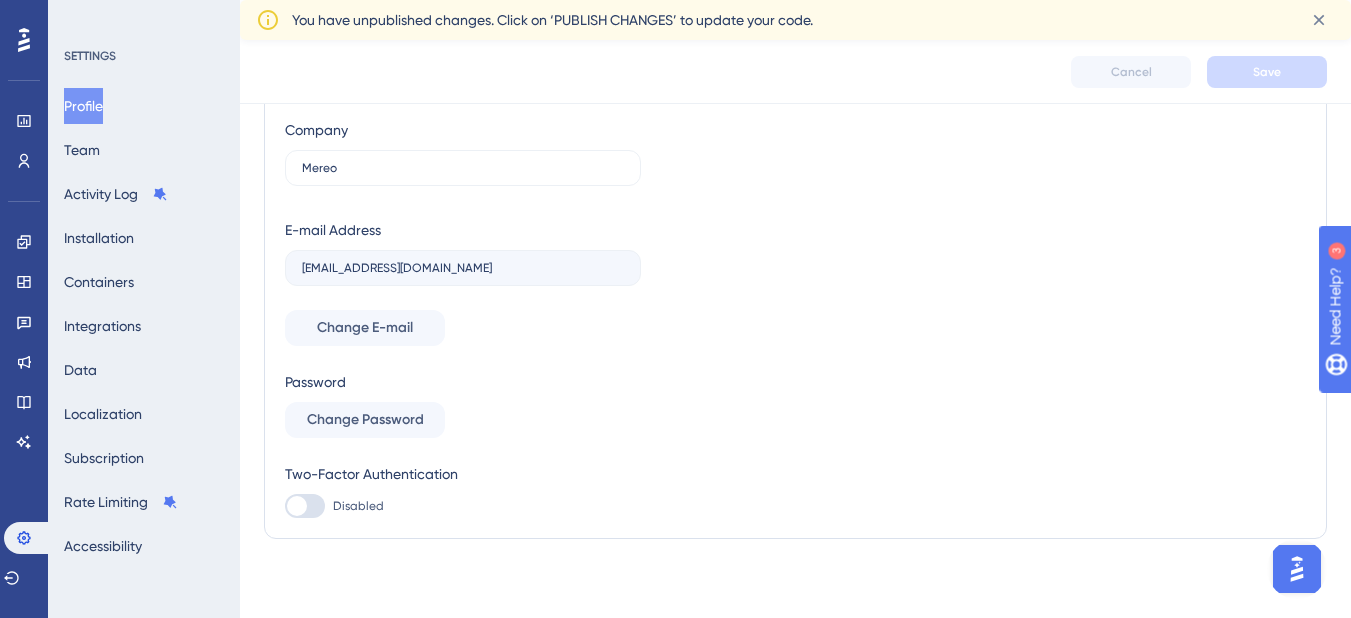 scroll, scrollTop: 172, scrollLeft: 0, axis: vertical 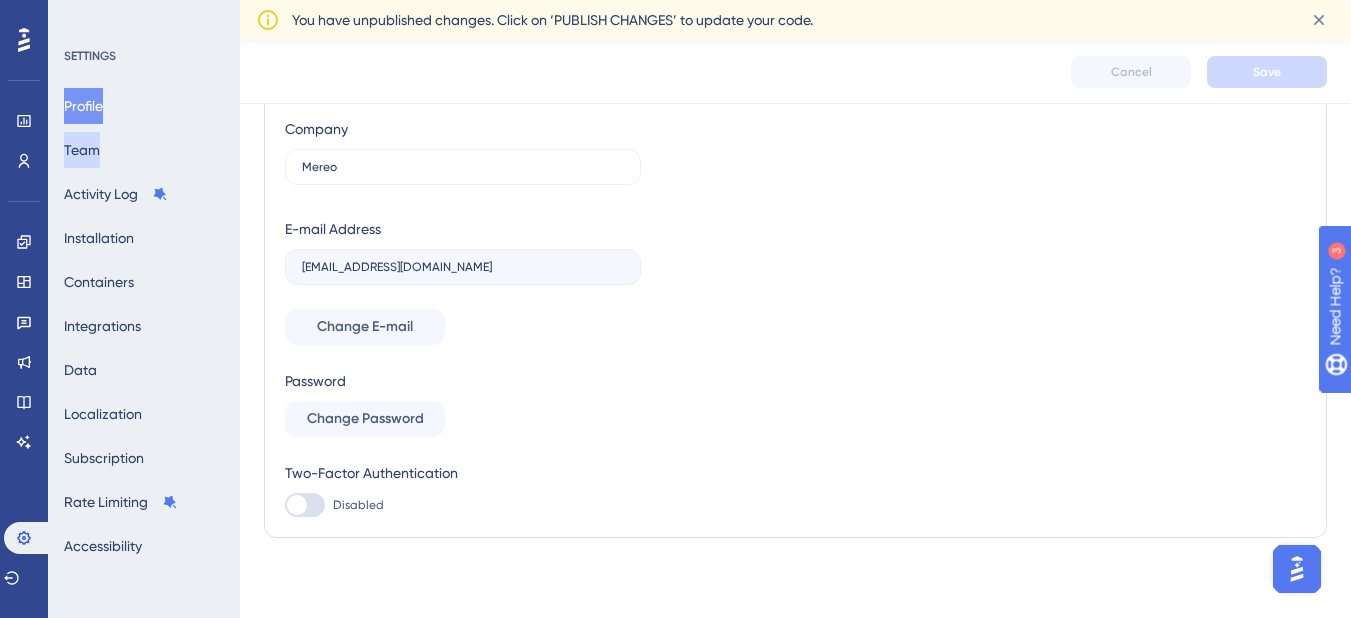 click on "Team" at bounding box center [82, 150] 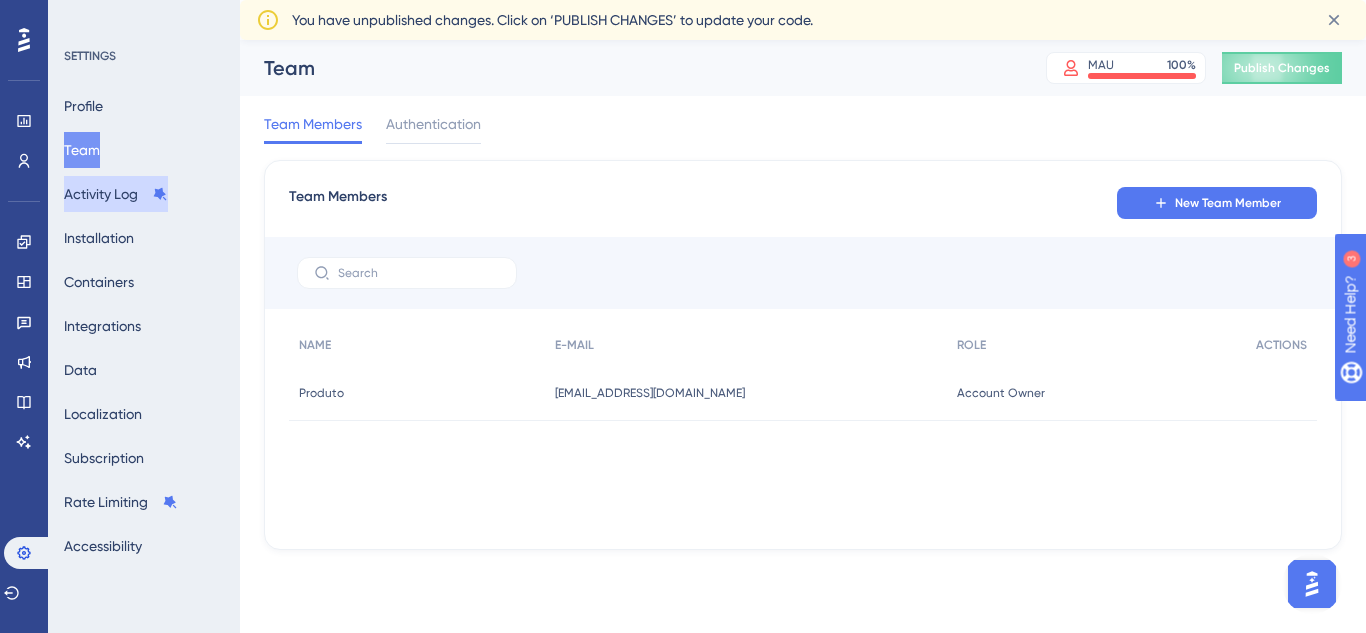 click on "Activity Log" at bounding box center (116, 194) 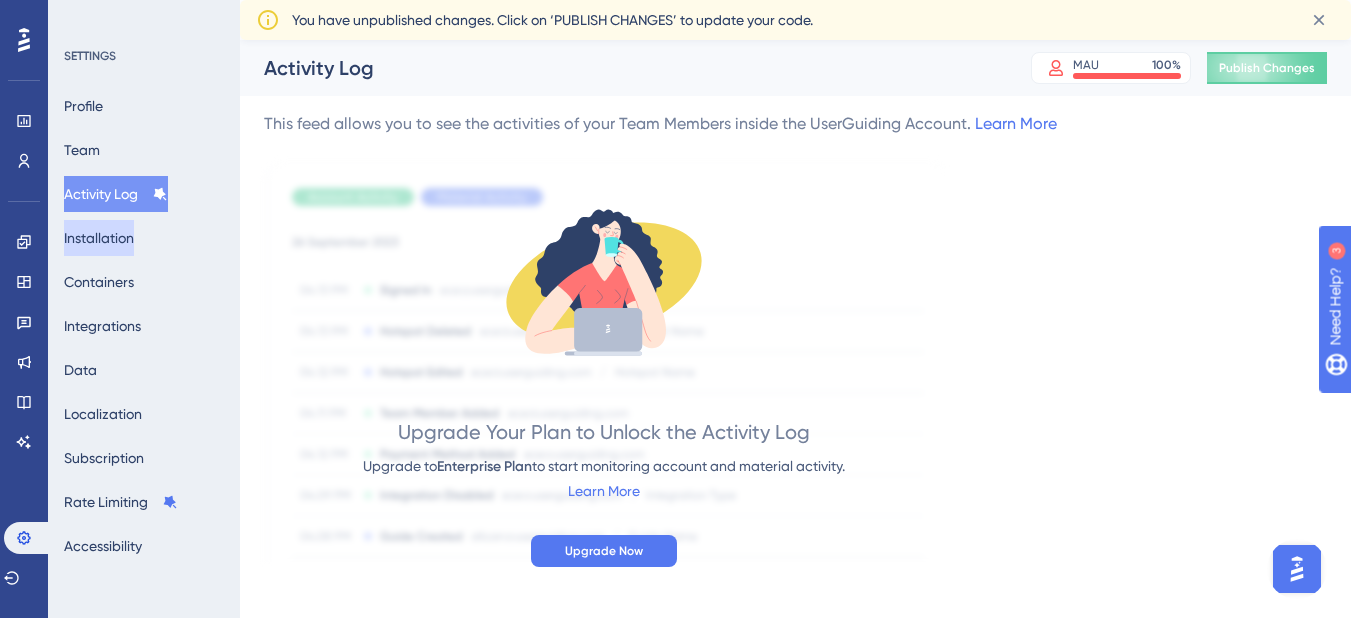 click on "Installation" at bounding box center (99, 238) 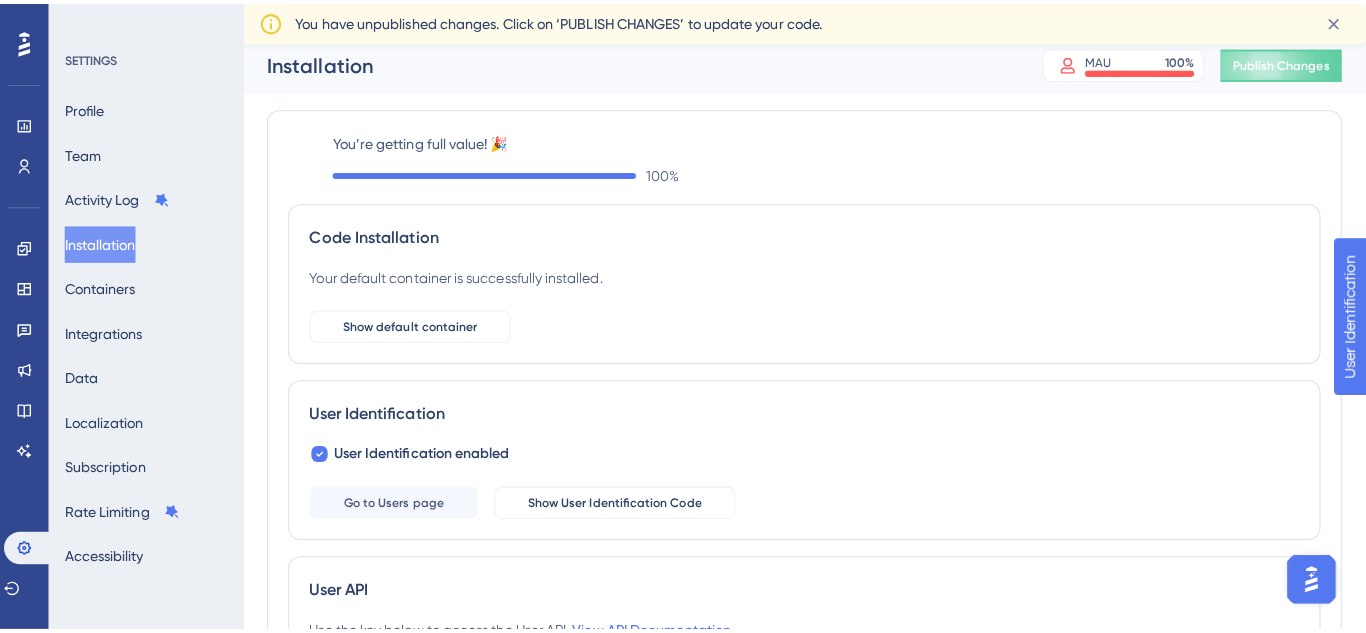 scroll, scrollTop: 0, scrollLeft: 0, axis: both 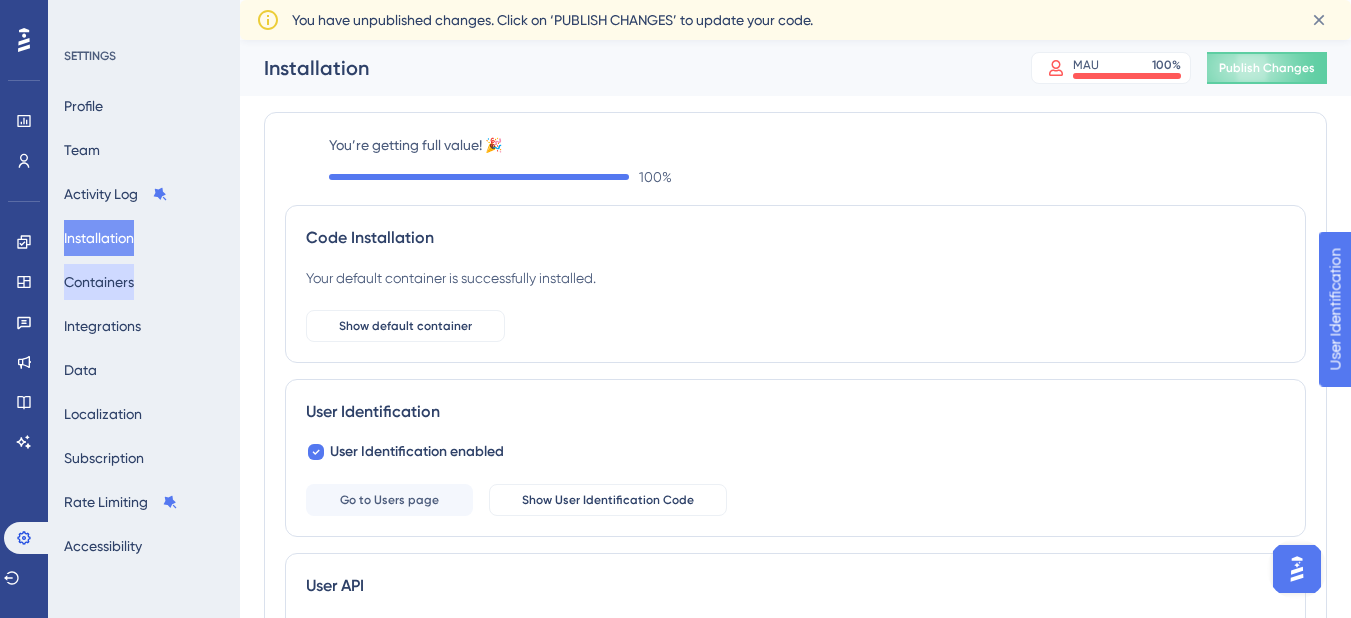 click on "Containers" at bounding box center [99, 282] 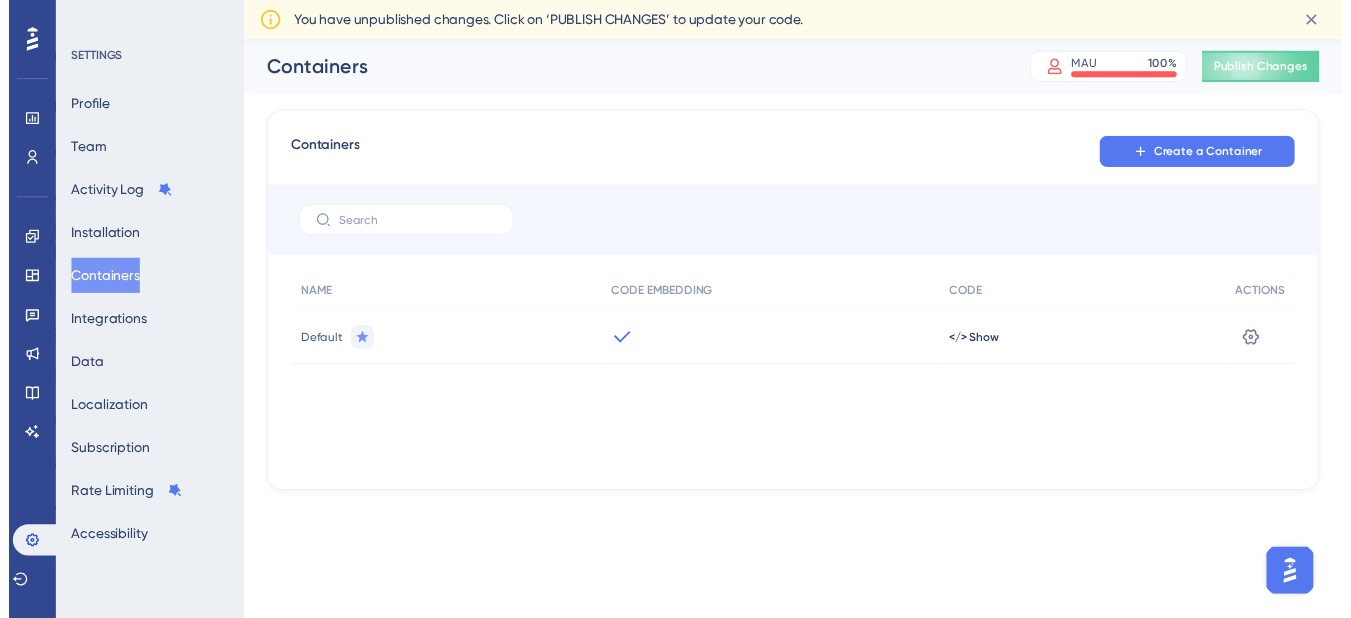 scroll, scrollTop: 0, scrollLeft: 0, axis: both 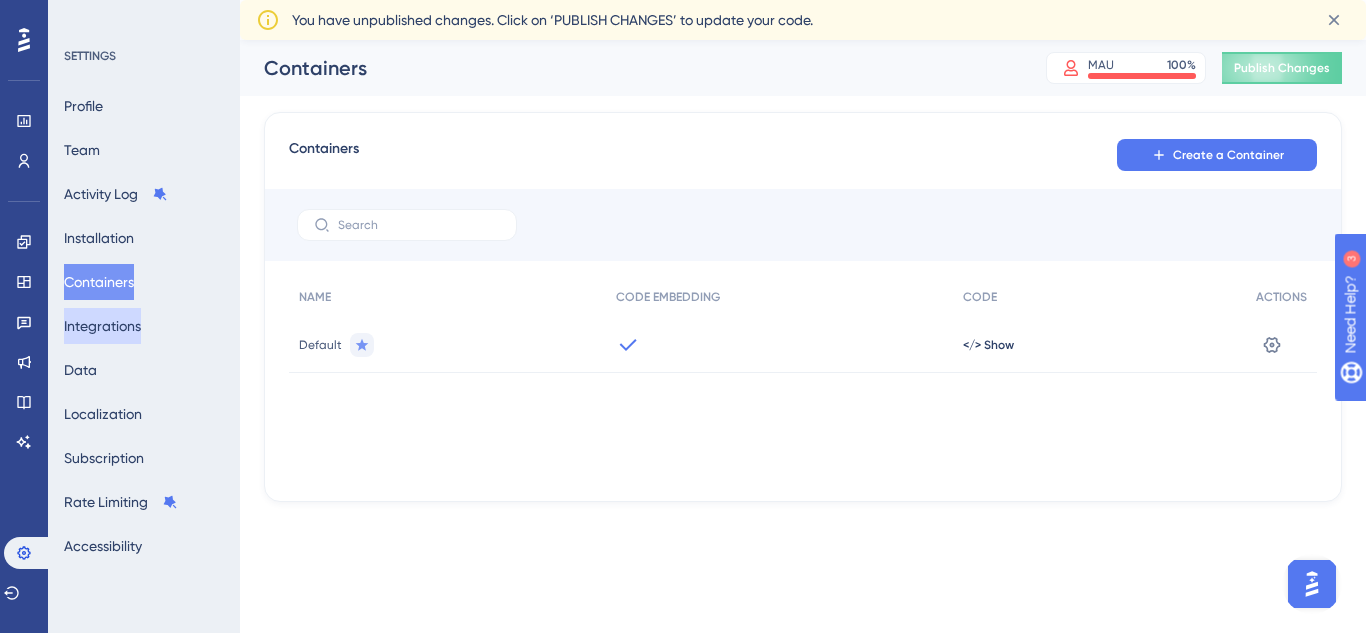 click on "Integrations" at bounding box center (102, 326) 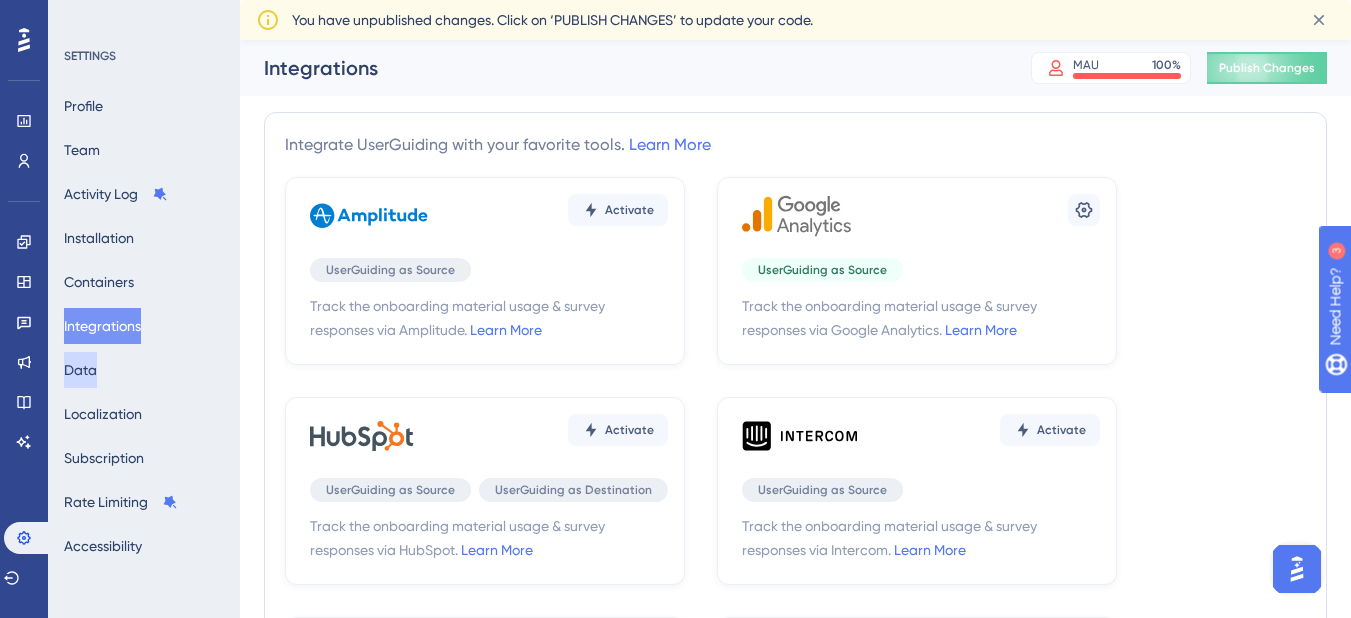 click on "Data" at bounding box center (80, 370) 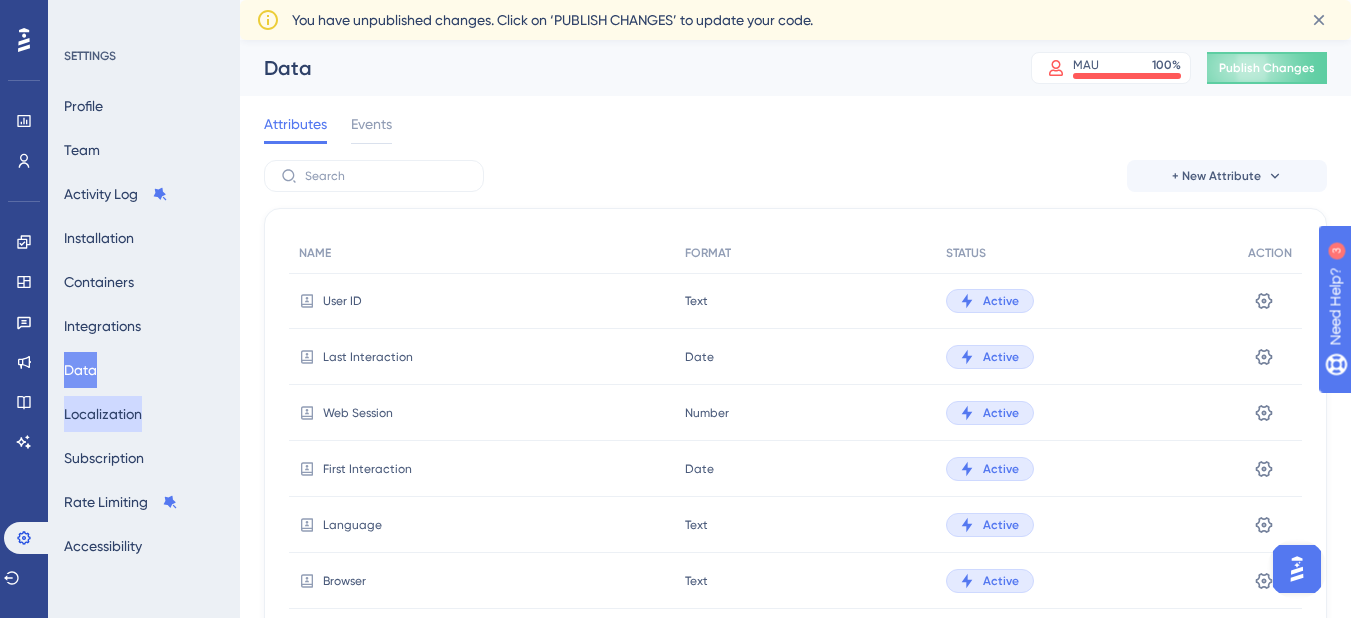 click on "Localization" at bounding box center (103, 414) 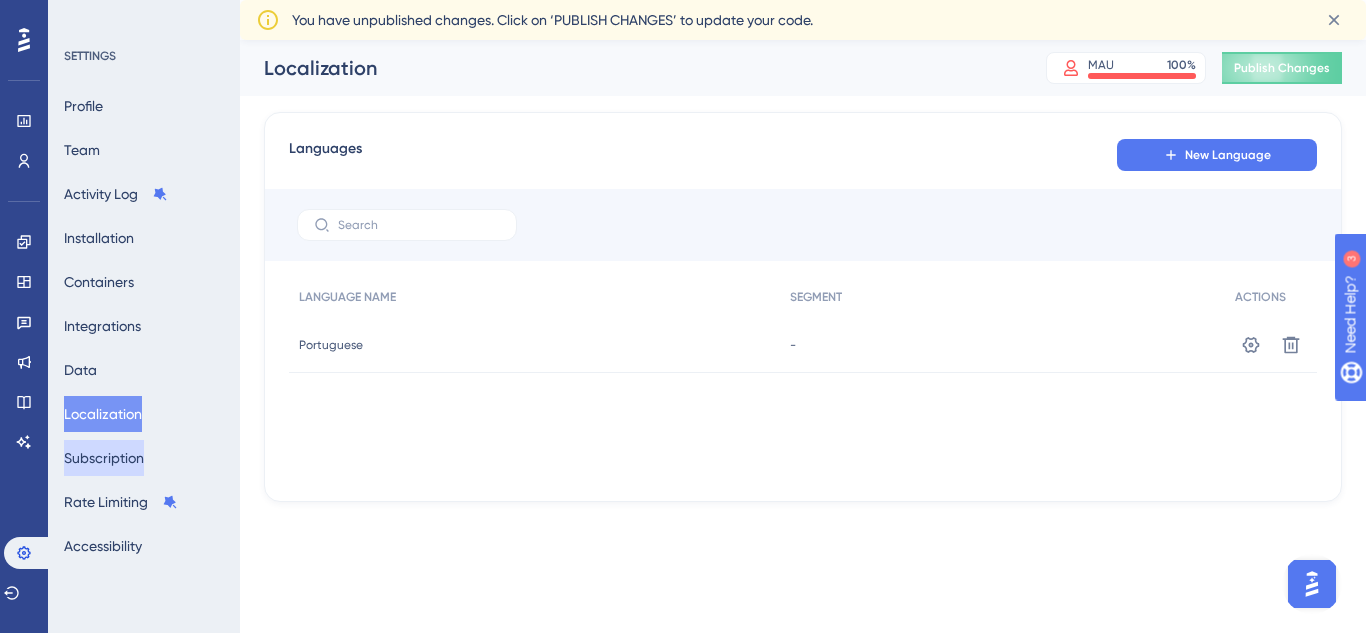 click on "Subscription" at bounding box center (104, 458) 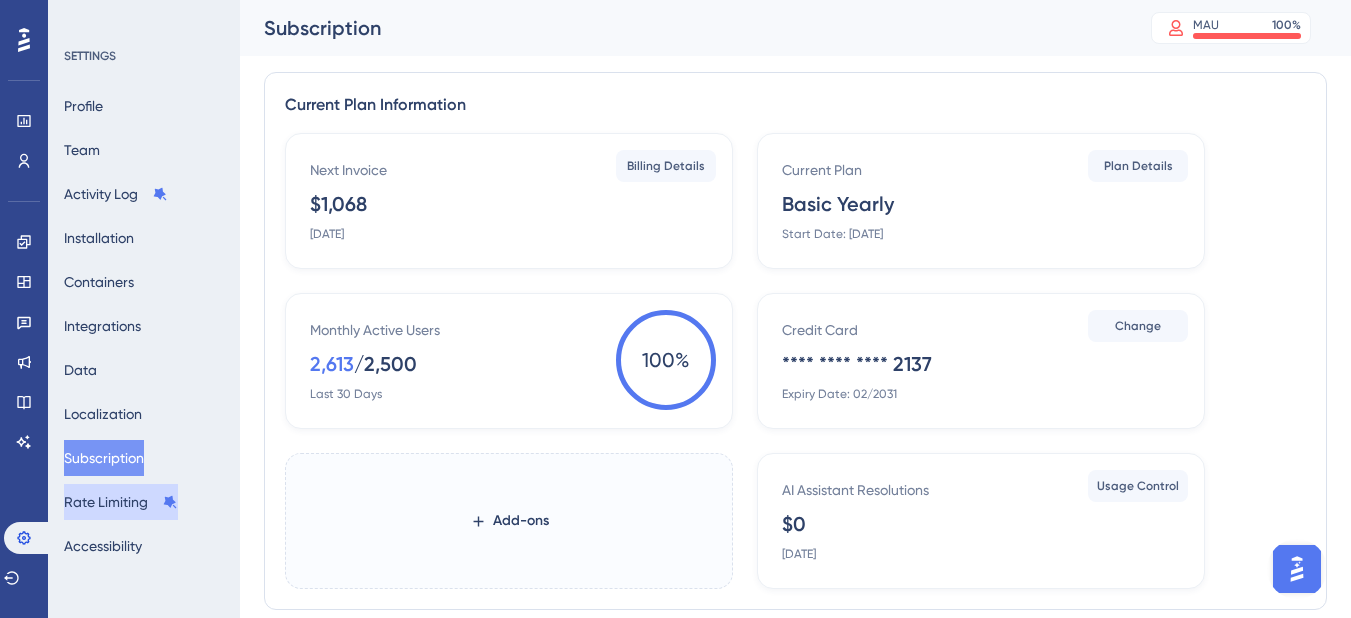 click on "Rate Limiting" at bounding box center (121, 502) 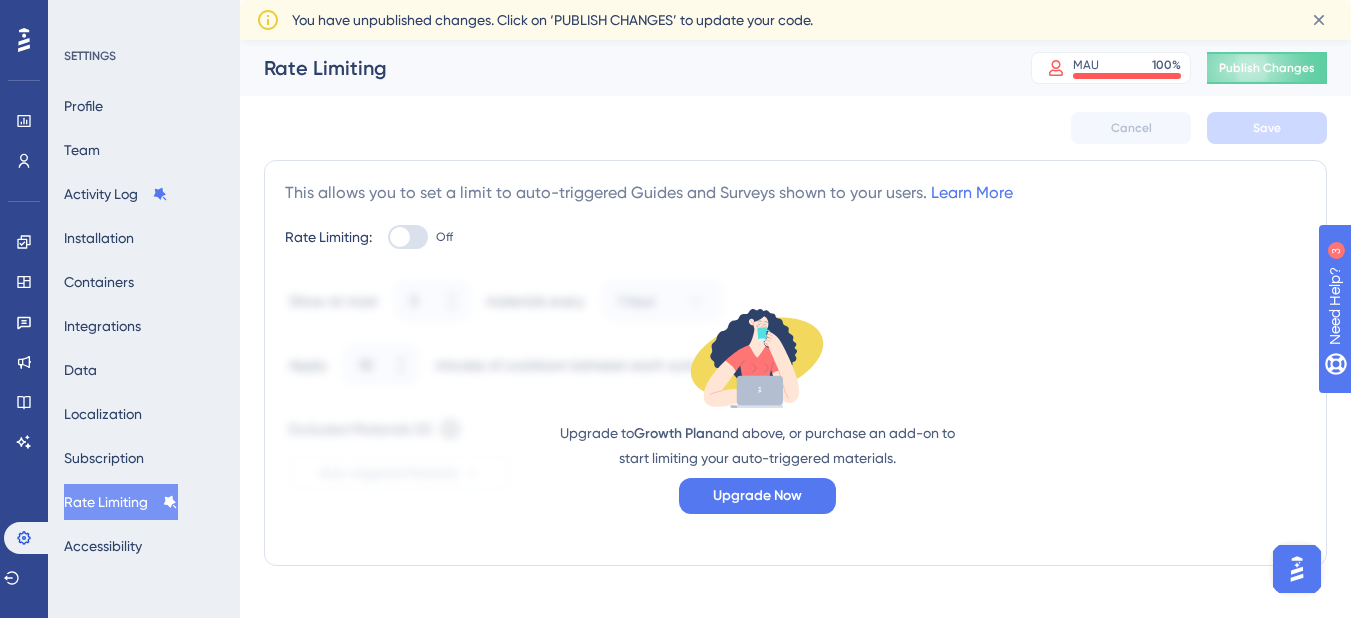 scroll, scrollTop: 0, scrollLeft: 0, axis: both 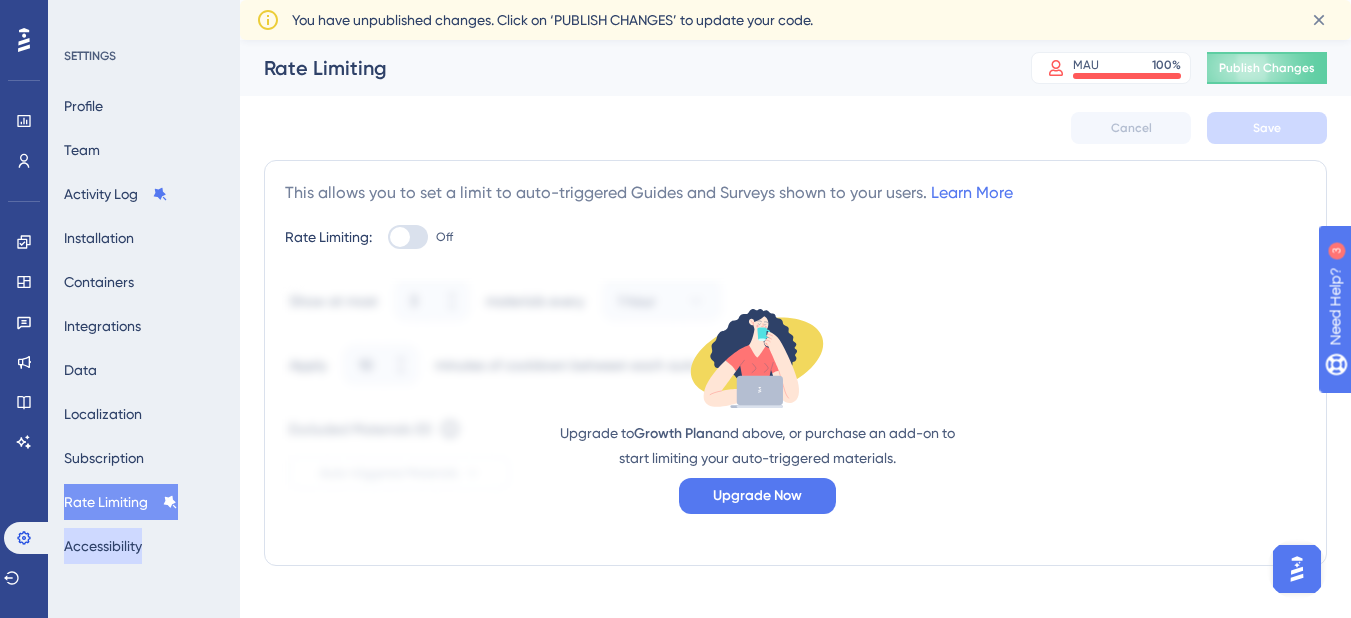 click on "Accessibility" at bounding box center (103, 546) 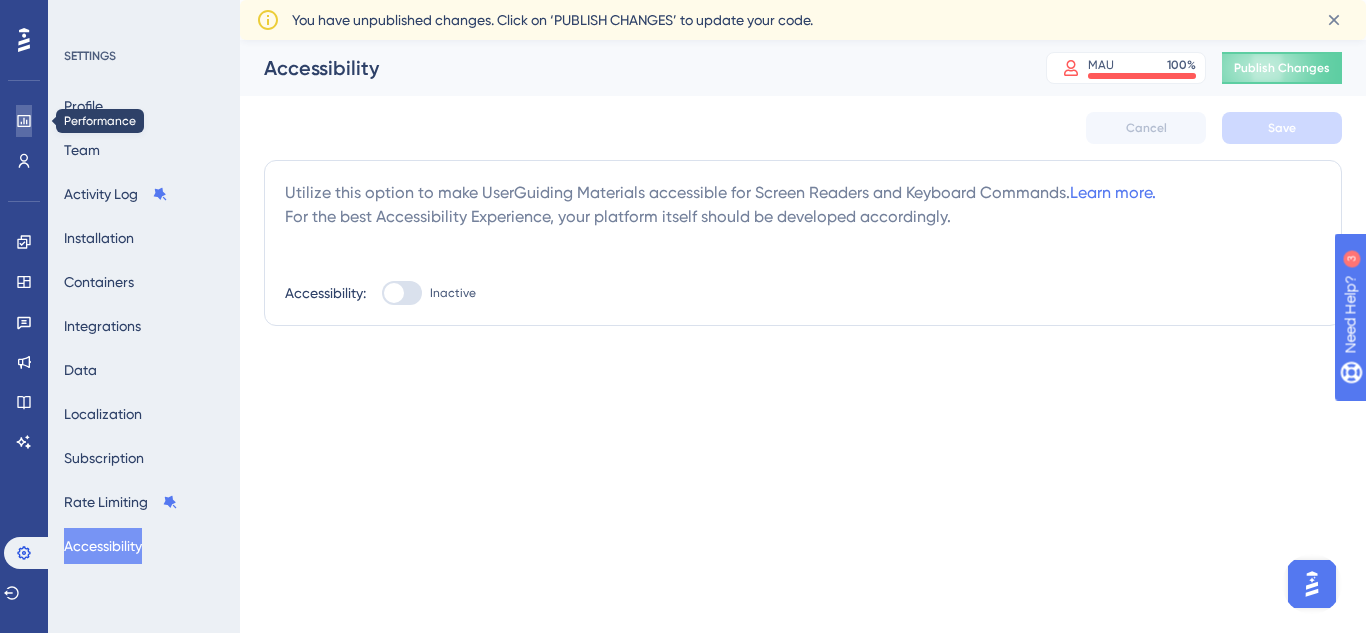 click at bounding box center [24, 121] 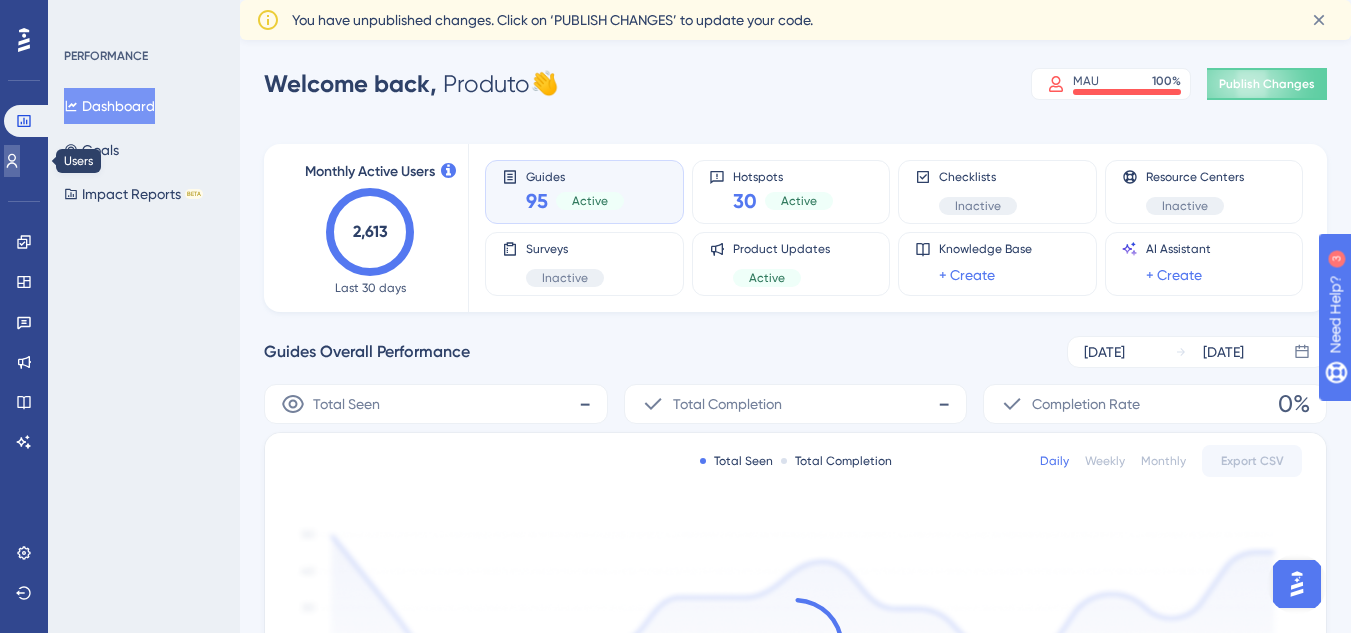 click 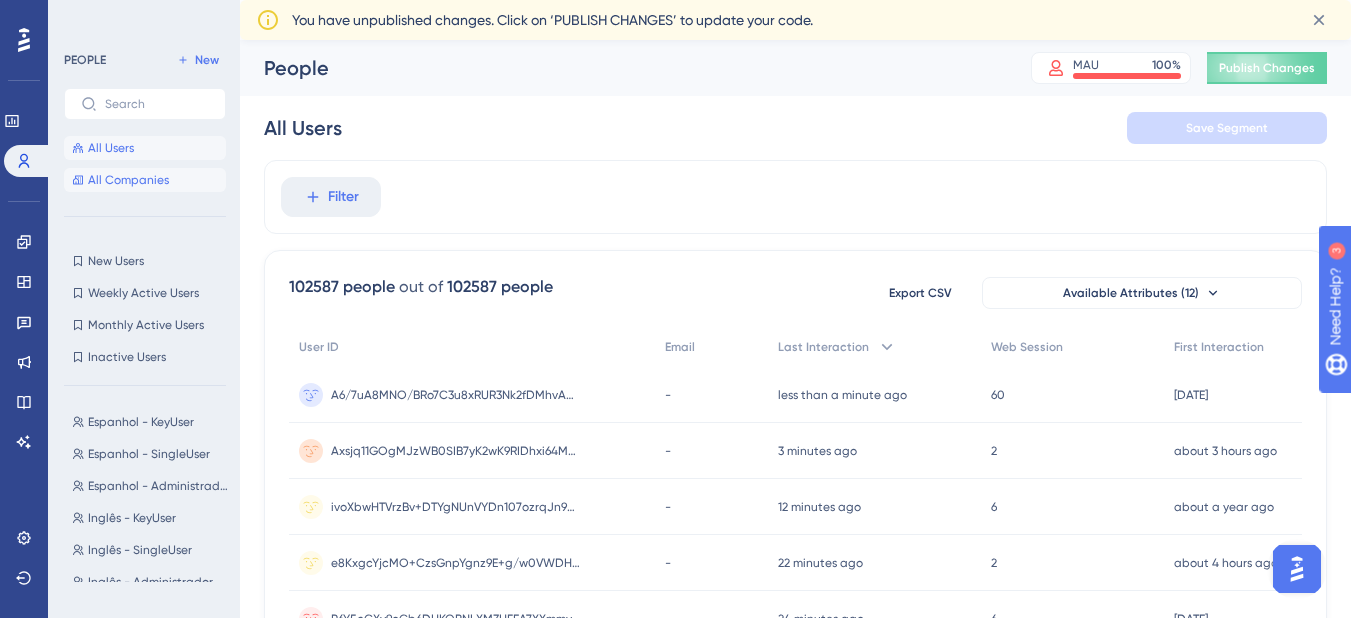 click on "All Companies" at bounding box center [128, 180] 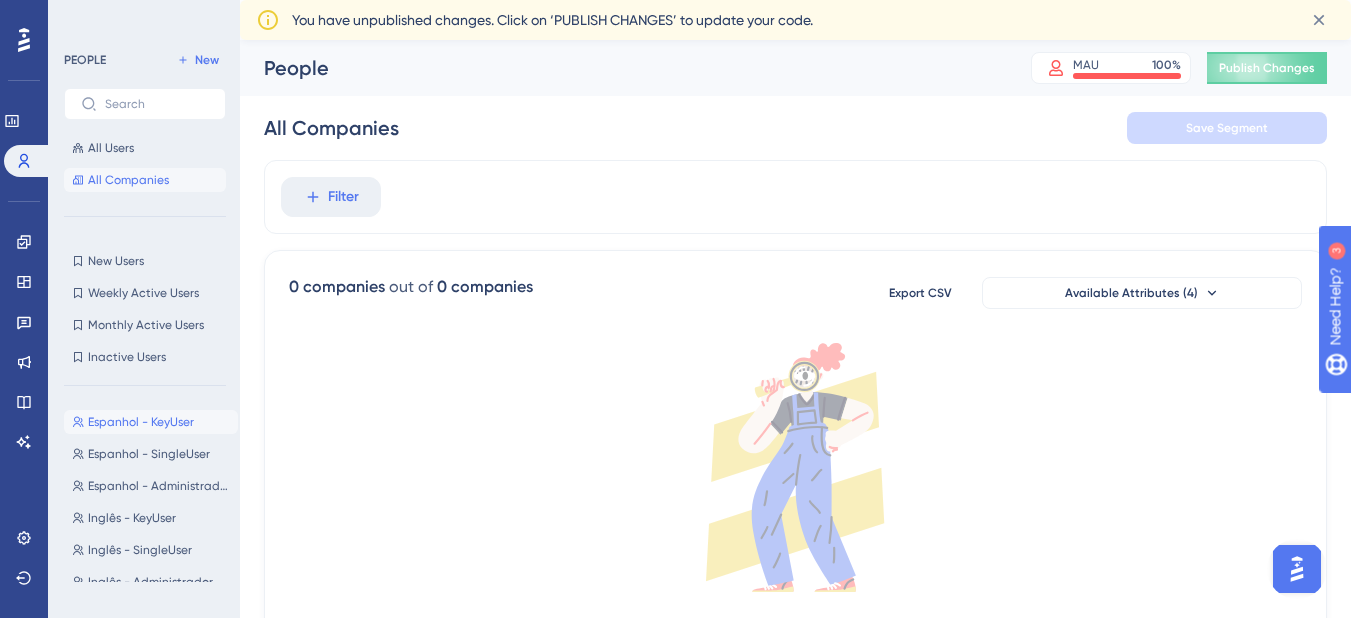 click on "Espanhol - KeyUser" at bounding box center [141, 422] 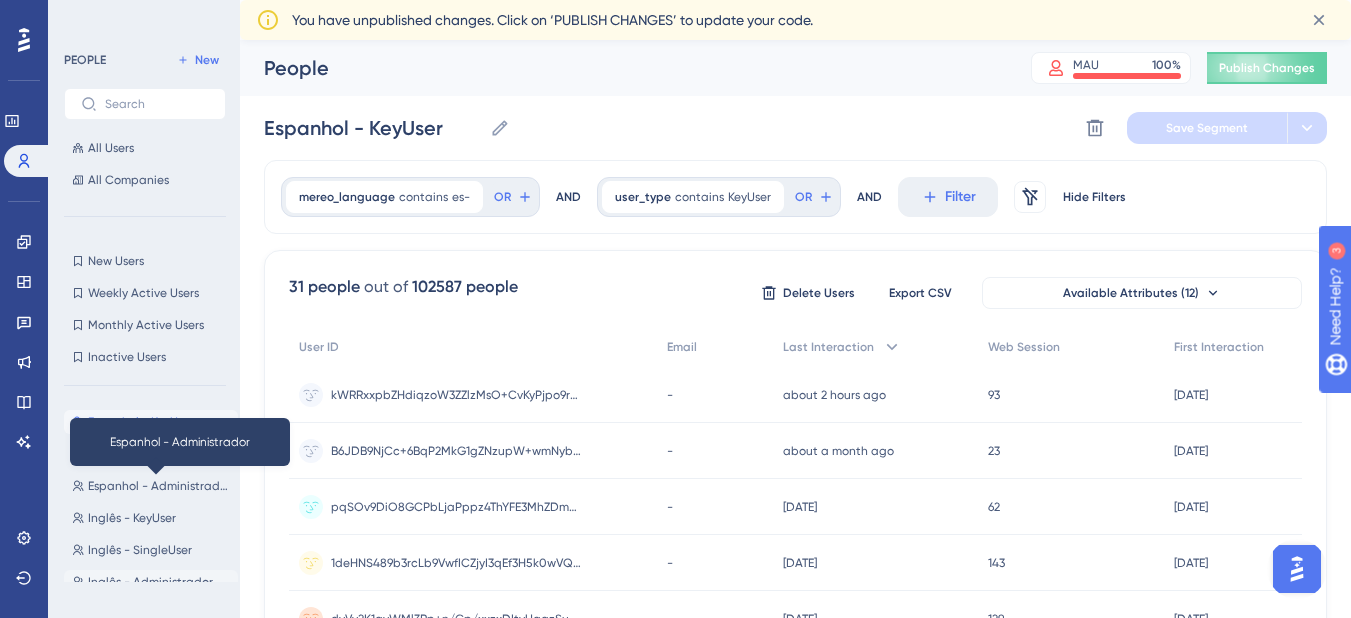 scroll, scrollTop: 93, scrollLeft: 0, axis: vertical 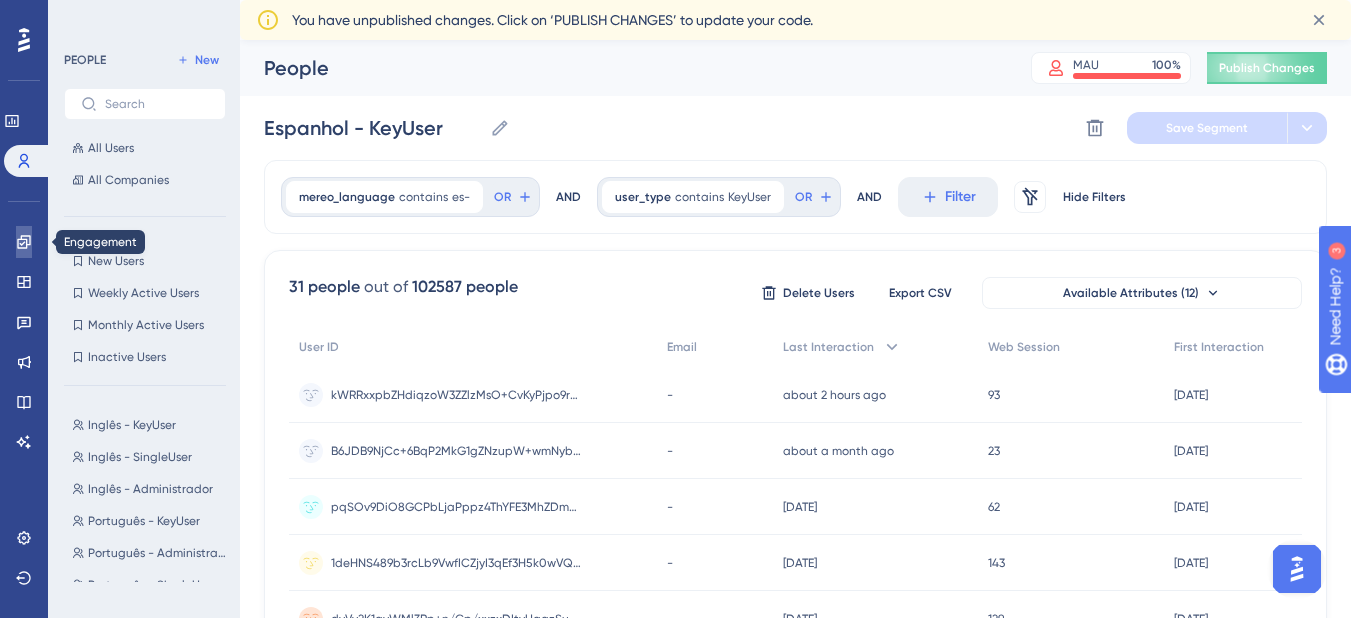 click at bounding box center [24, 242] 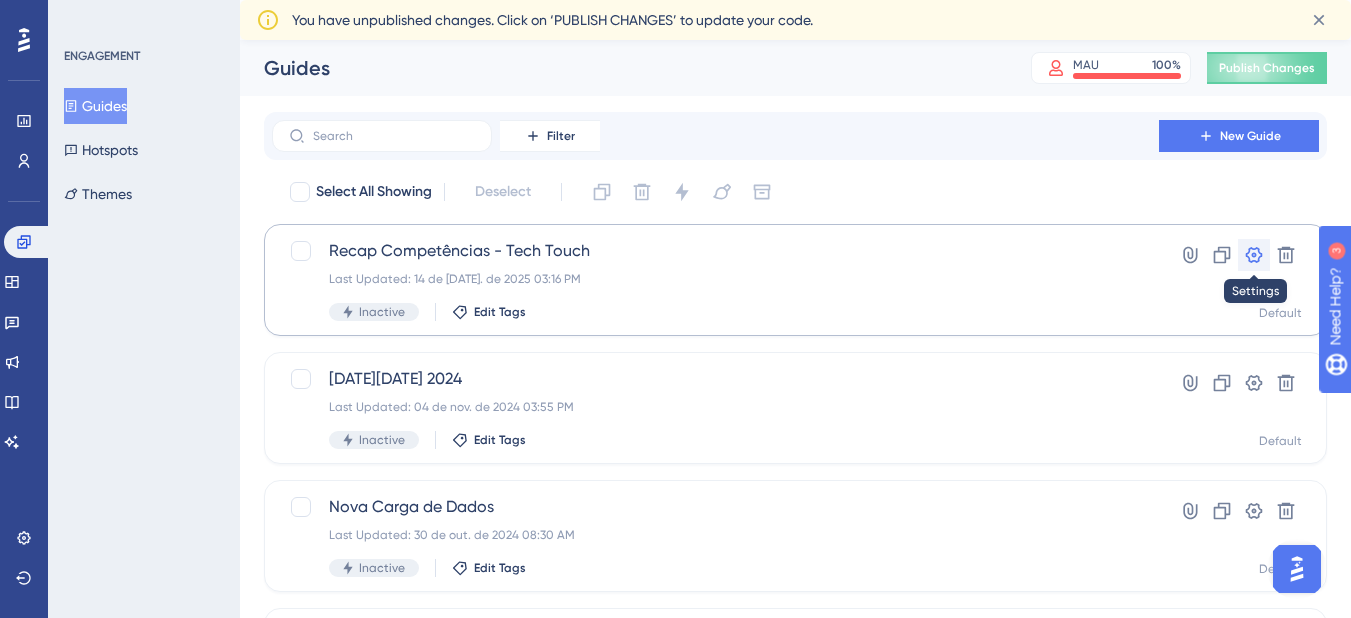 click at bounding box center [1254, 255] 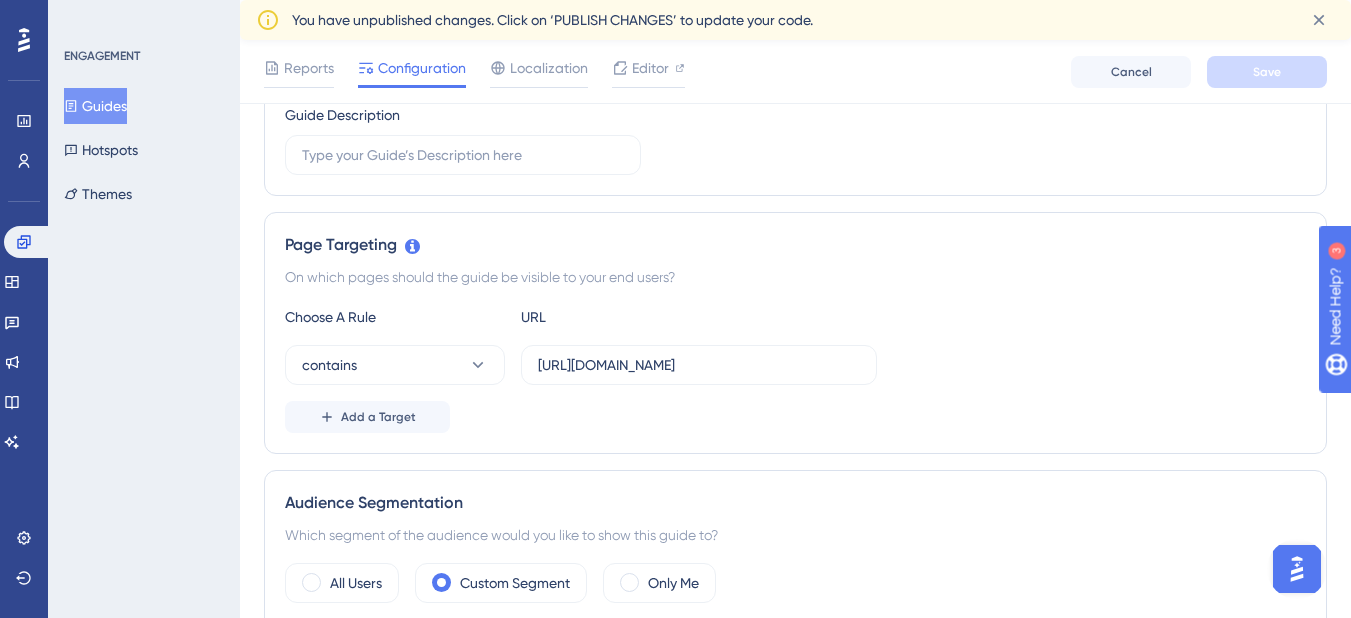 scroll, scrollTop: 60, scrollLeft: 0, axis: vertical 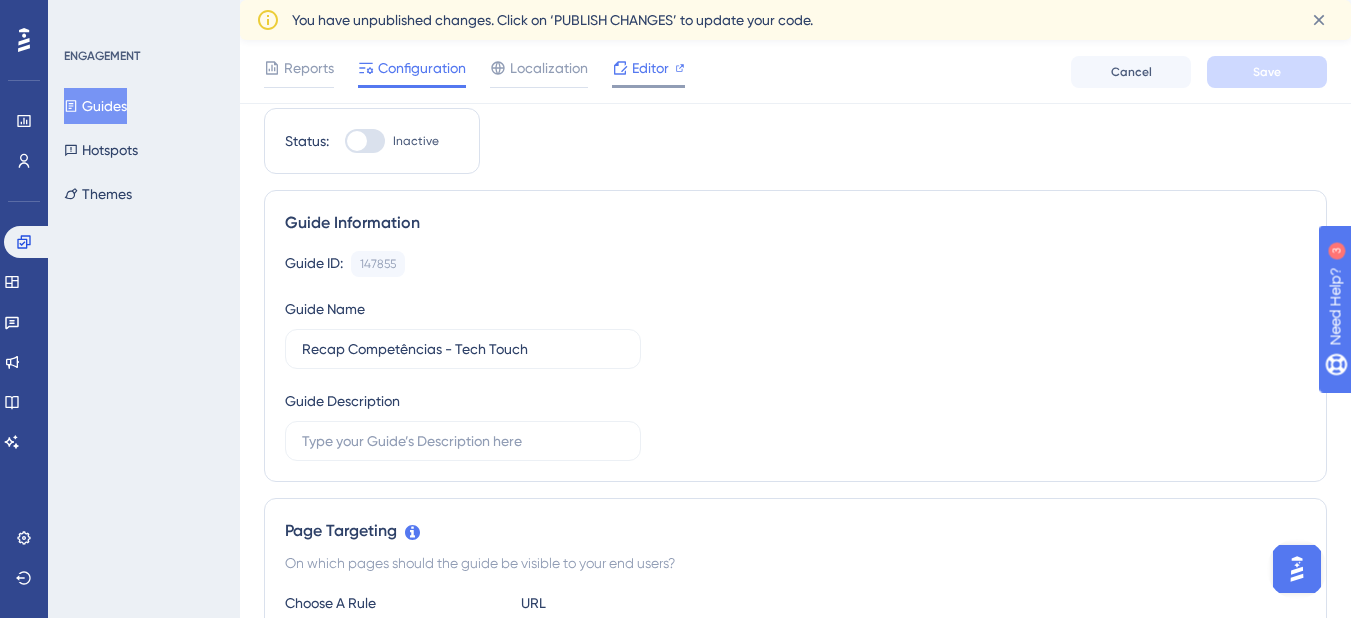 click on "Editor" at bounding box center (650, 68) 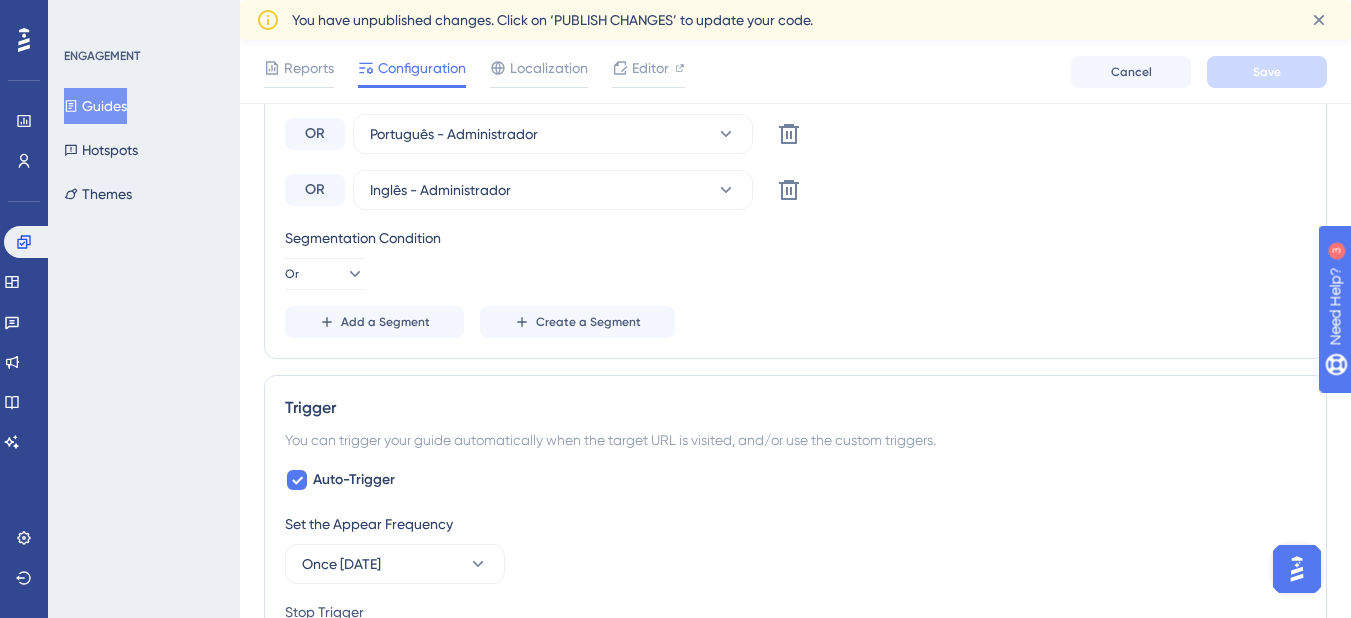 scroll, scrollTop: 960, scrollLeft: 0, axis: vertical 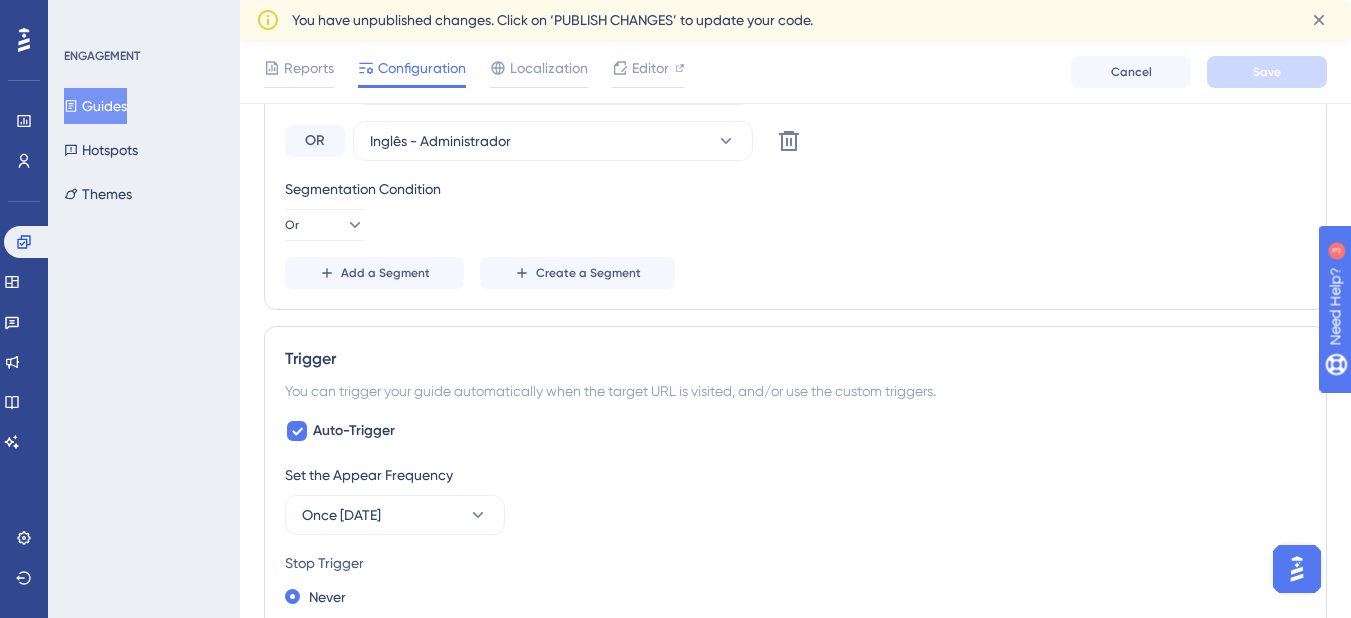 click on "You can trigger your guide automatically when the target URL is visited,
and/or use the custom triggers." at bounding box center [795, 391] 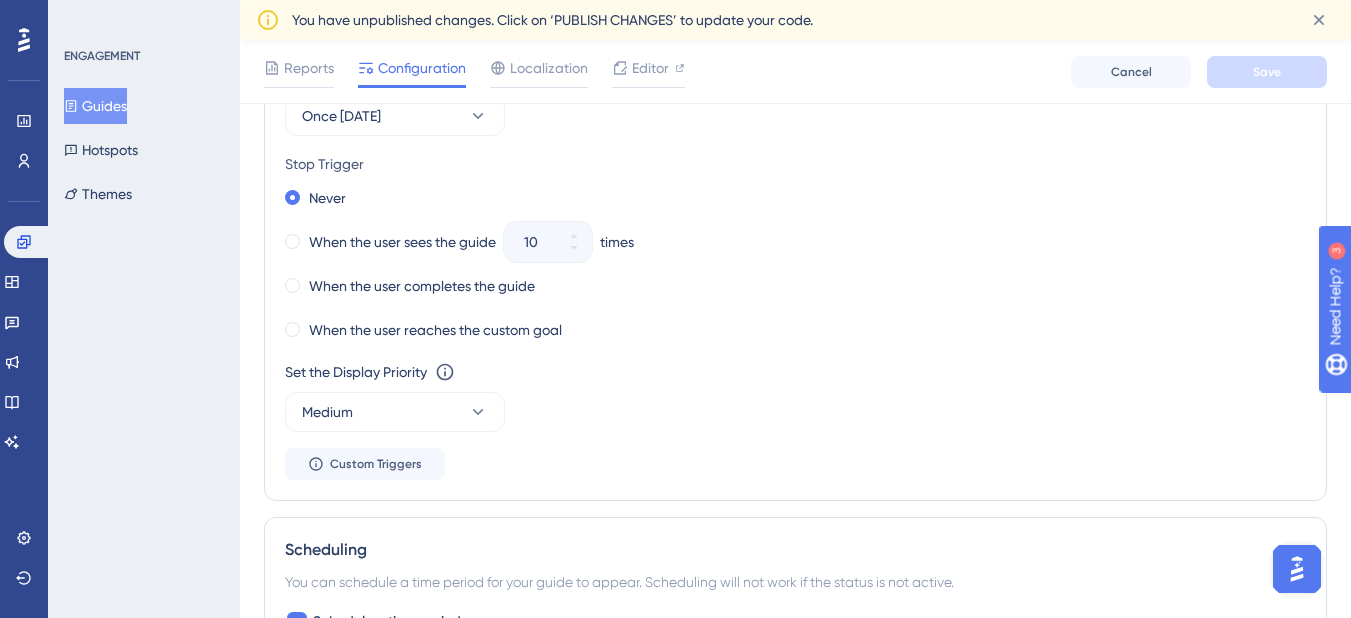 scroll, scrollTop: 1360, scrollLeft: 0, axis: vertical 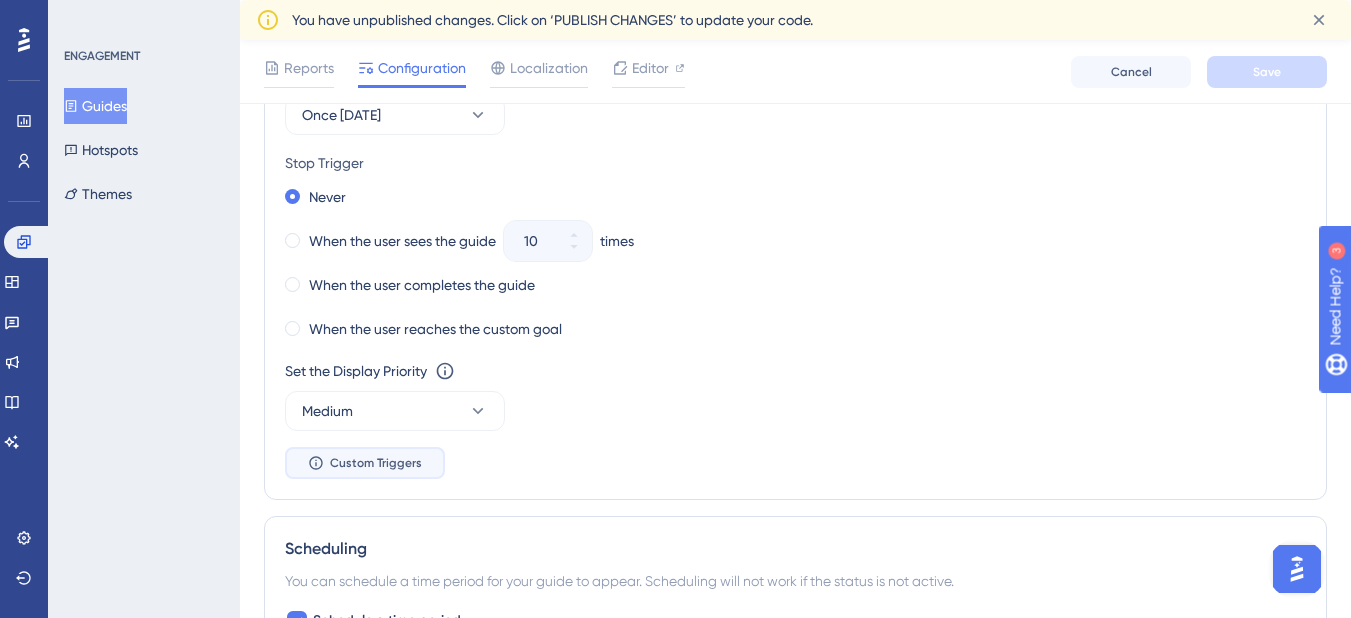 click on "Custom Triggers" at bounding box center (376, 463) 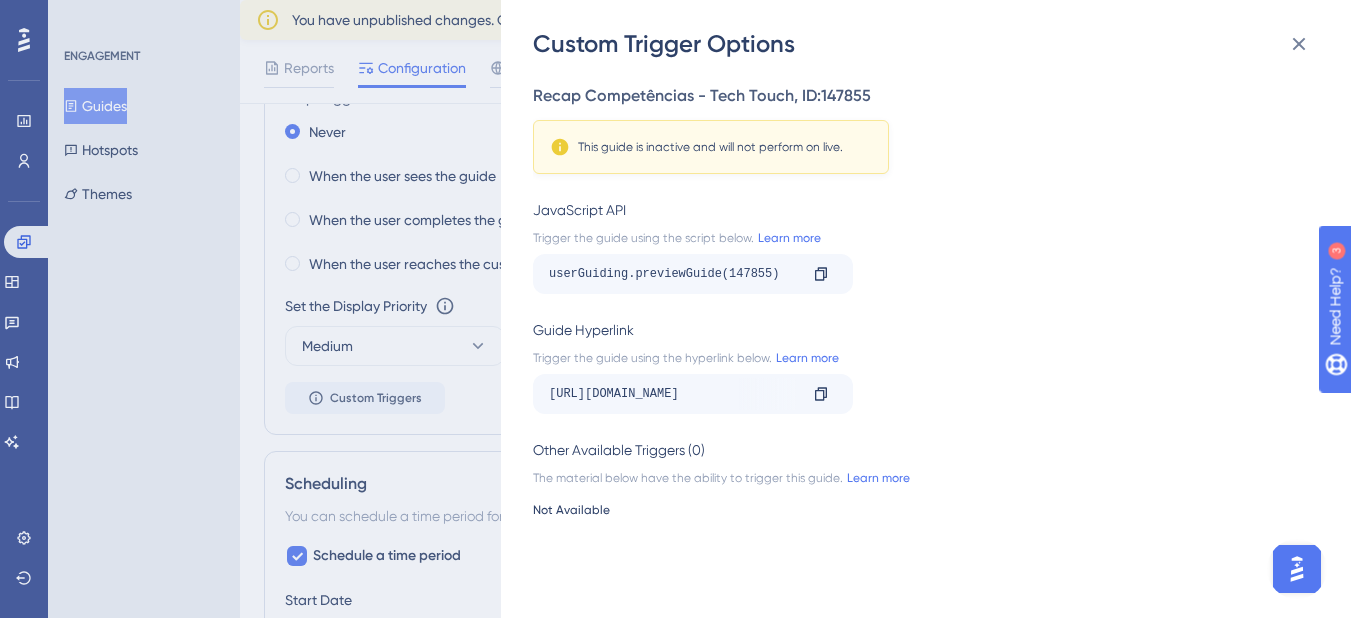 scroll, scrollTop: 1460, scrollLeft: 0, axis: vertical 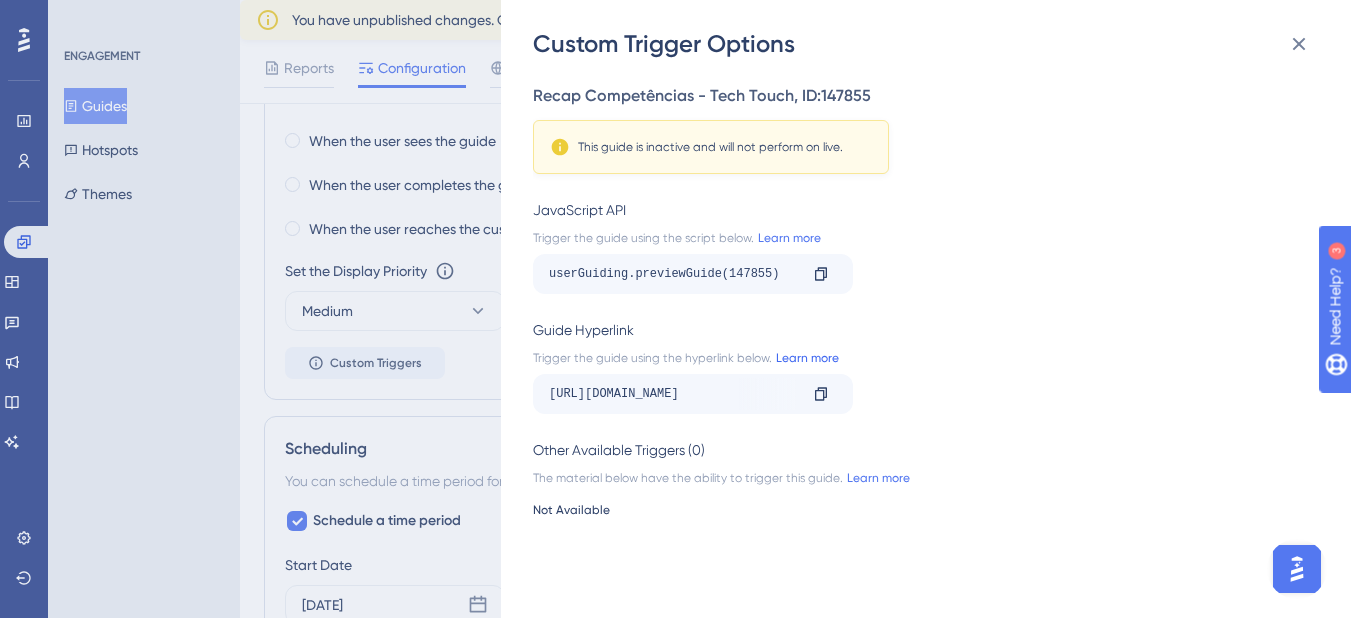 click on "Learn more" at bounding box center [805, 358] 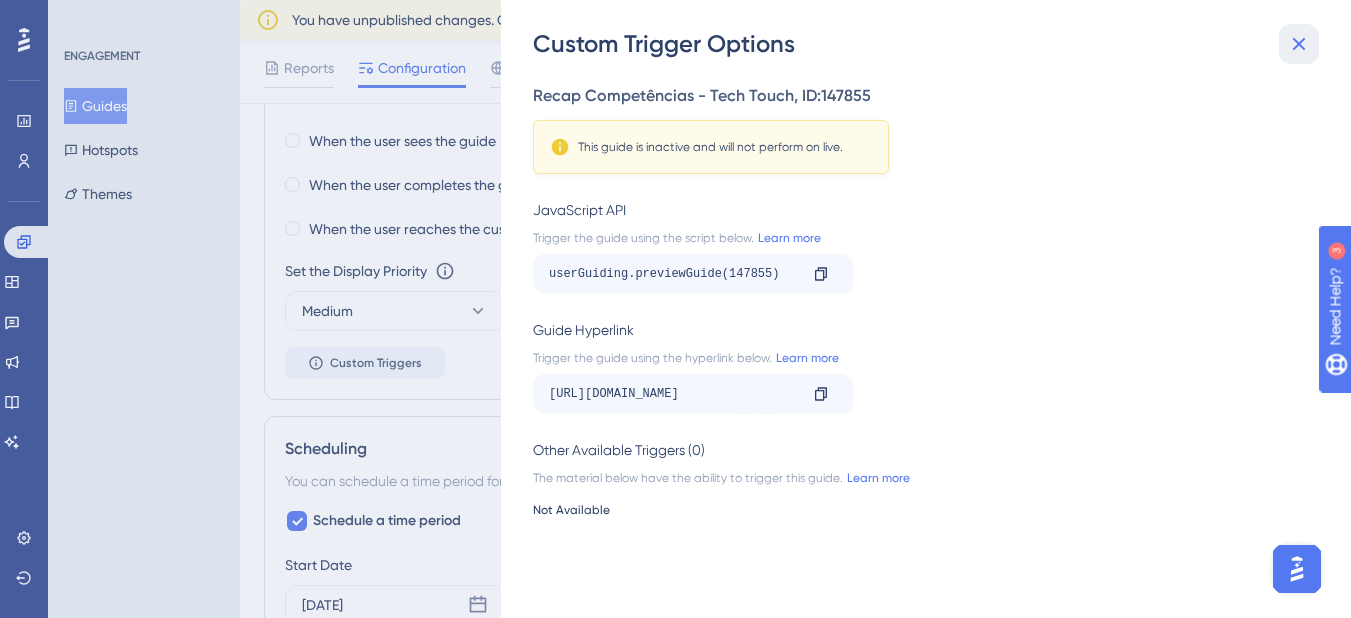 click 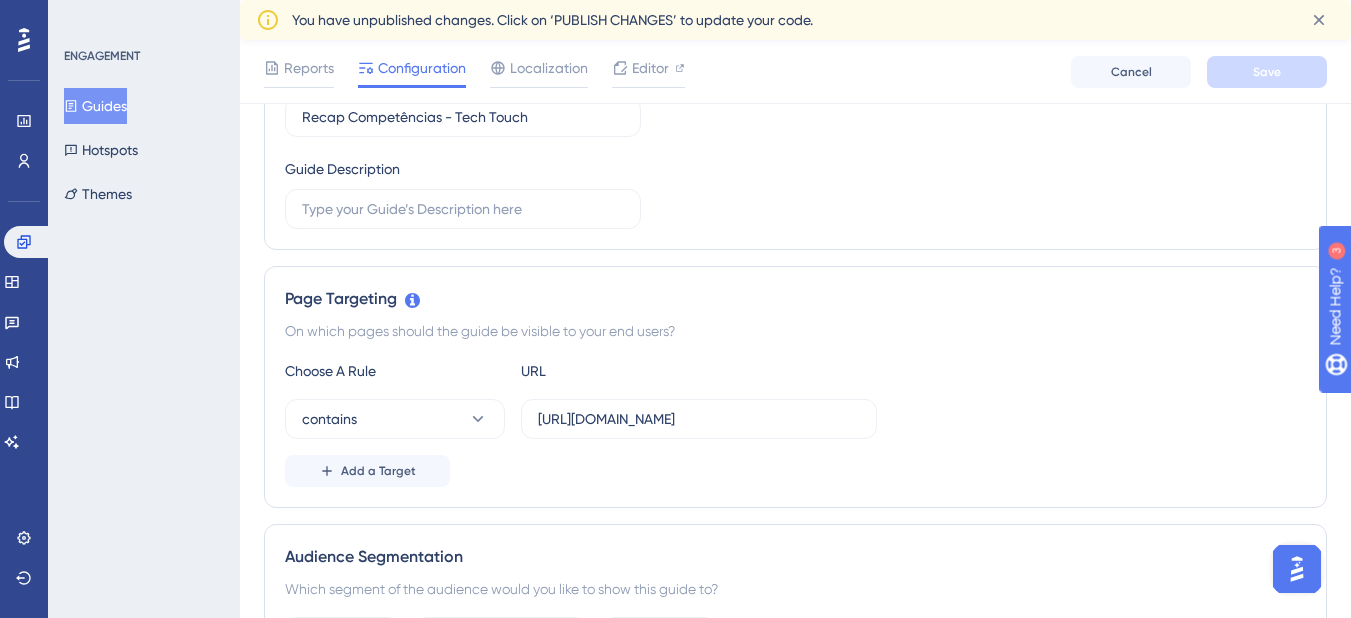 scroll, scrollTop: 0, scrollLeft: 0, axis: both 